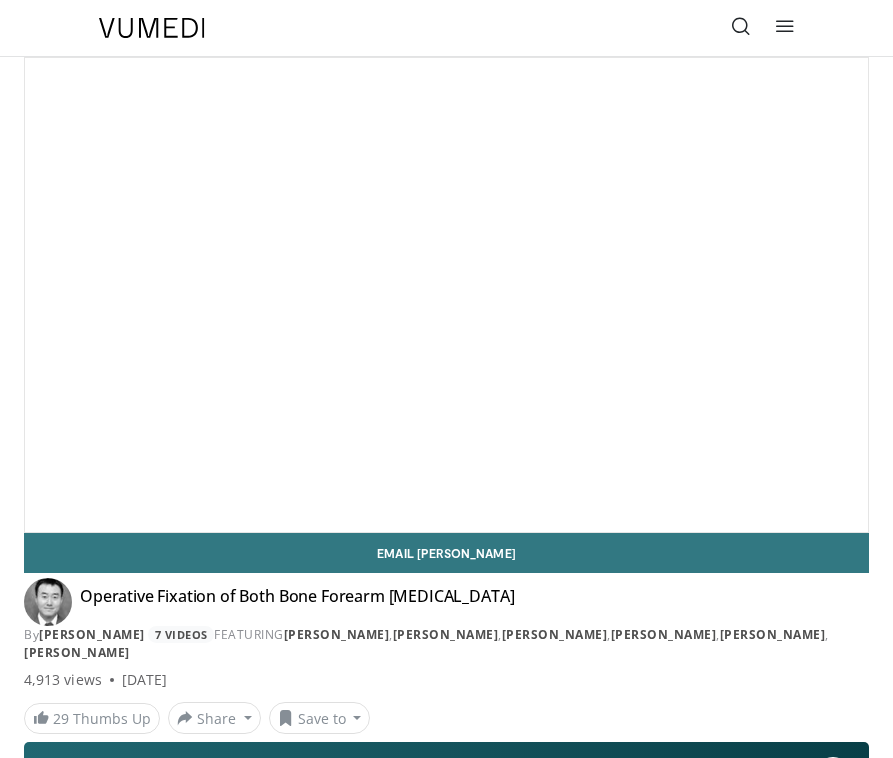 scroll, scrollTop: 0, scrollLeft: 0, axis: both 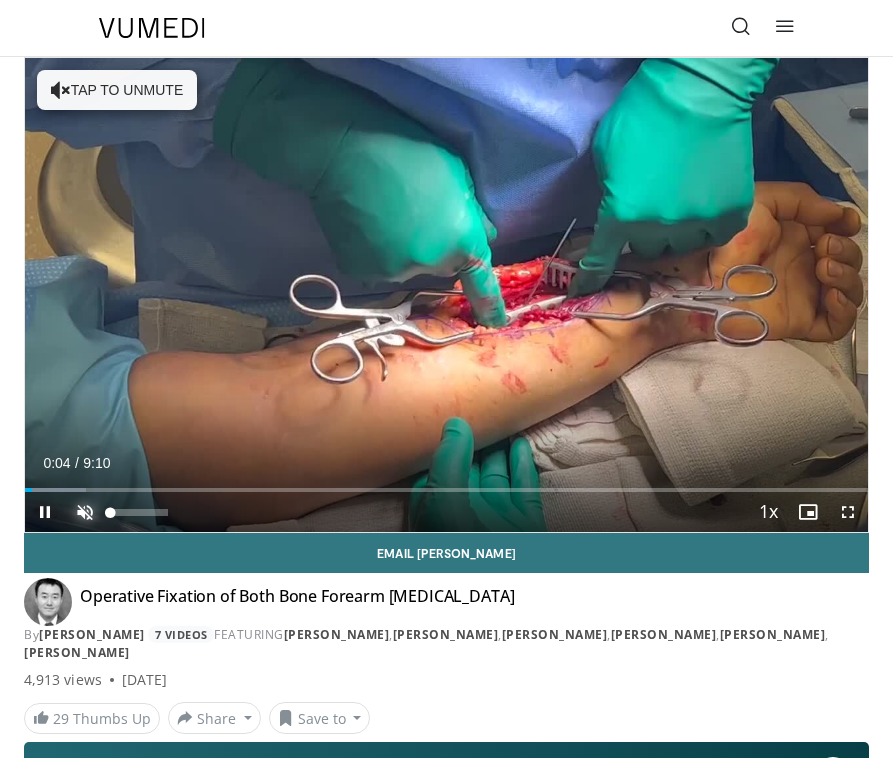 click at bounding box center (85, 512) 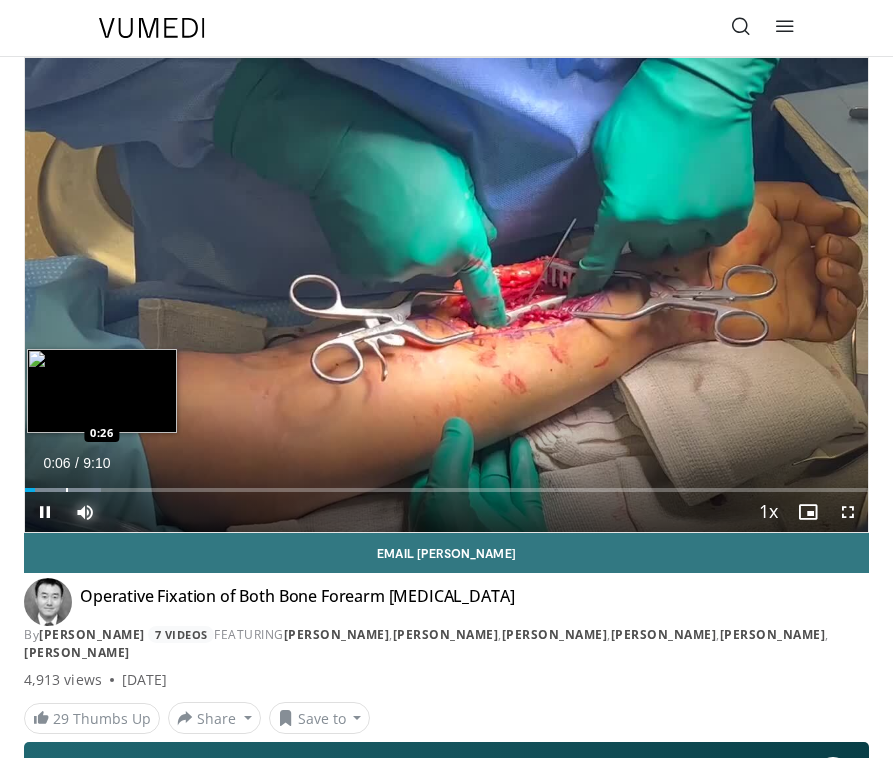 click on "Loaded :  9.00% 0:06 0:26" at bounding box center (446, 482) 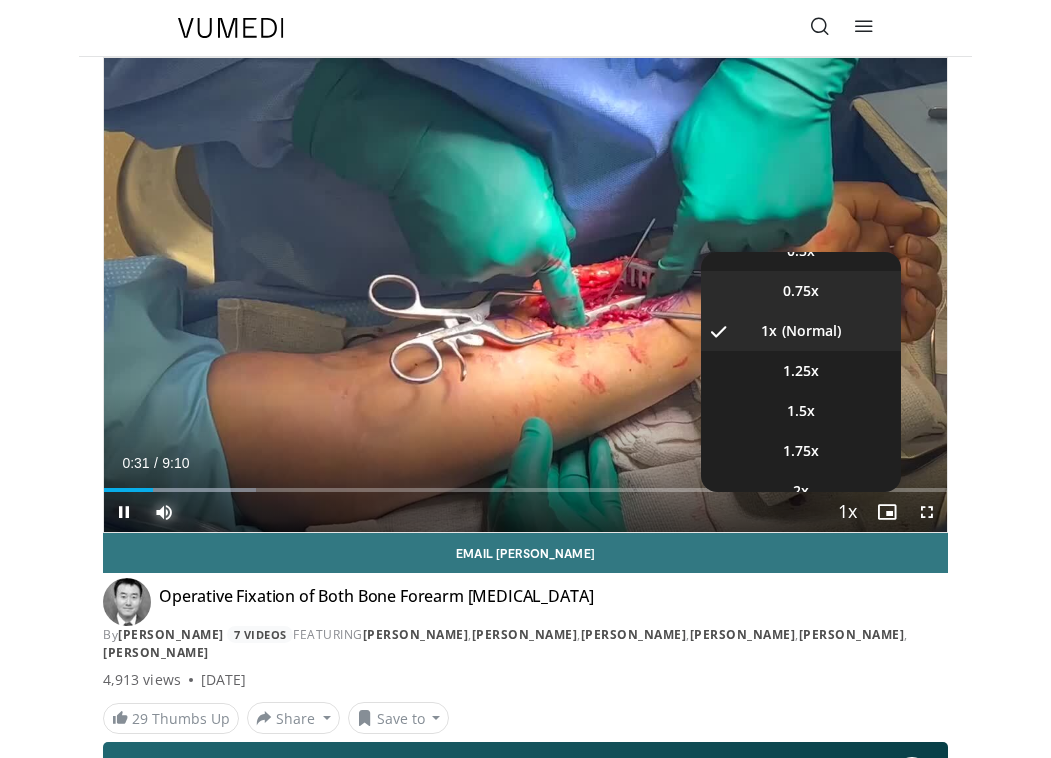 scroll, scrollTop: 80, scrollLeft: 0, axis: vertical 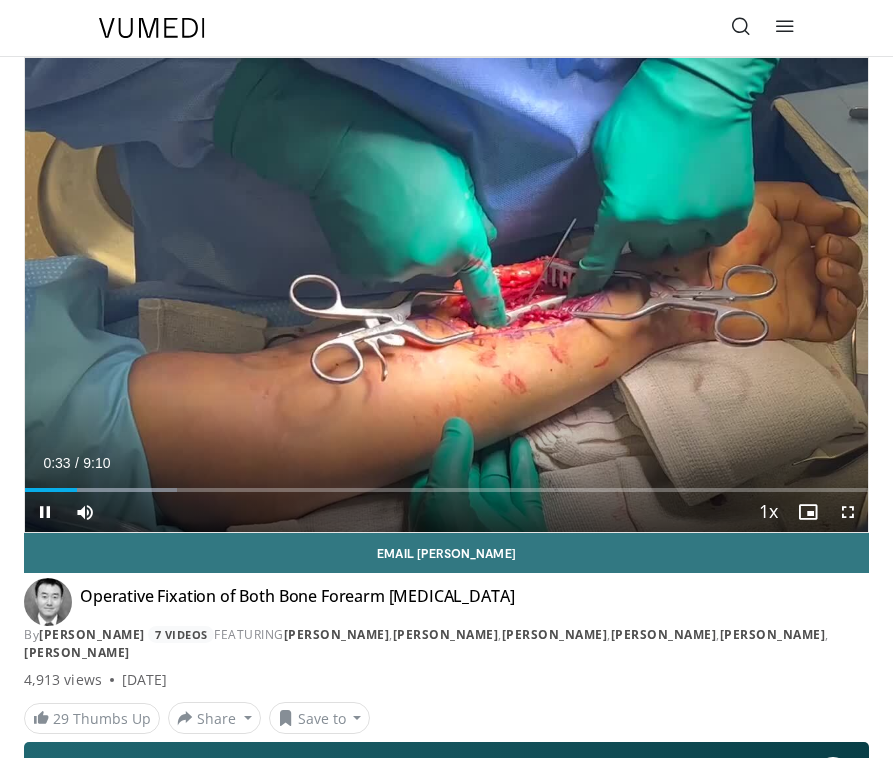 click on "Current Time  0:33 / Duration  9:10" at bounding box center (446, 463) 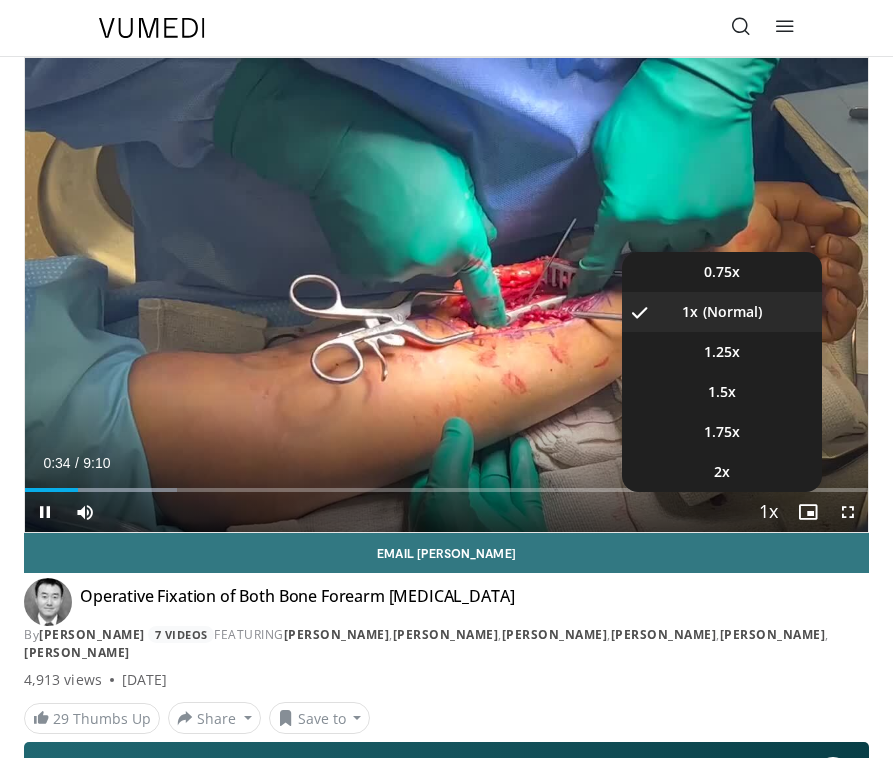 click at bounding box center (768, 513) 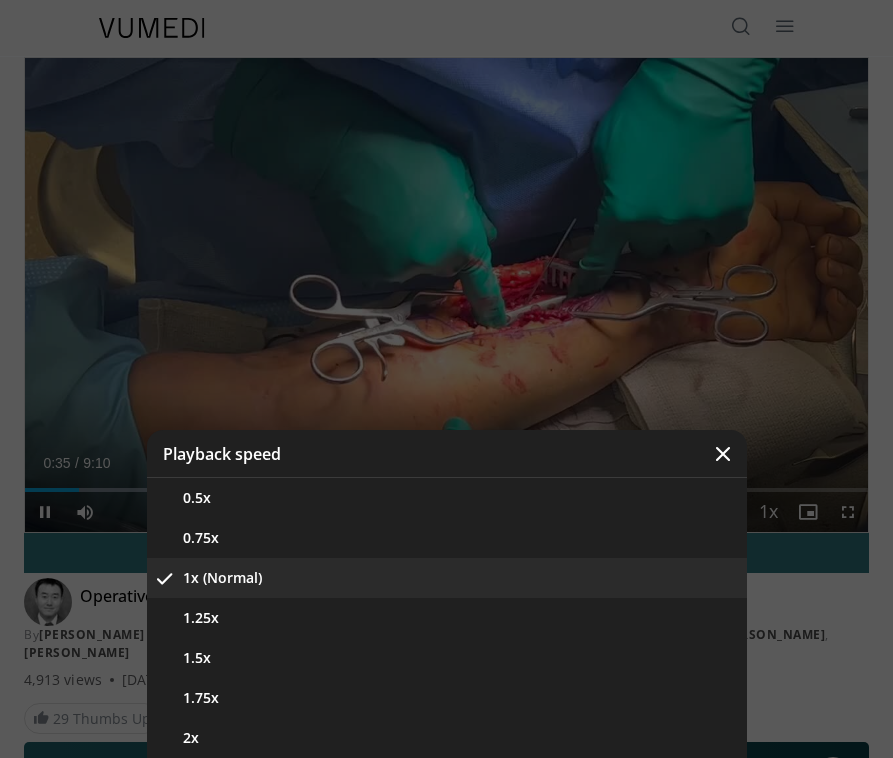 click at bounding box center (723, 454) 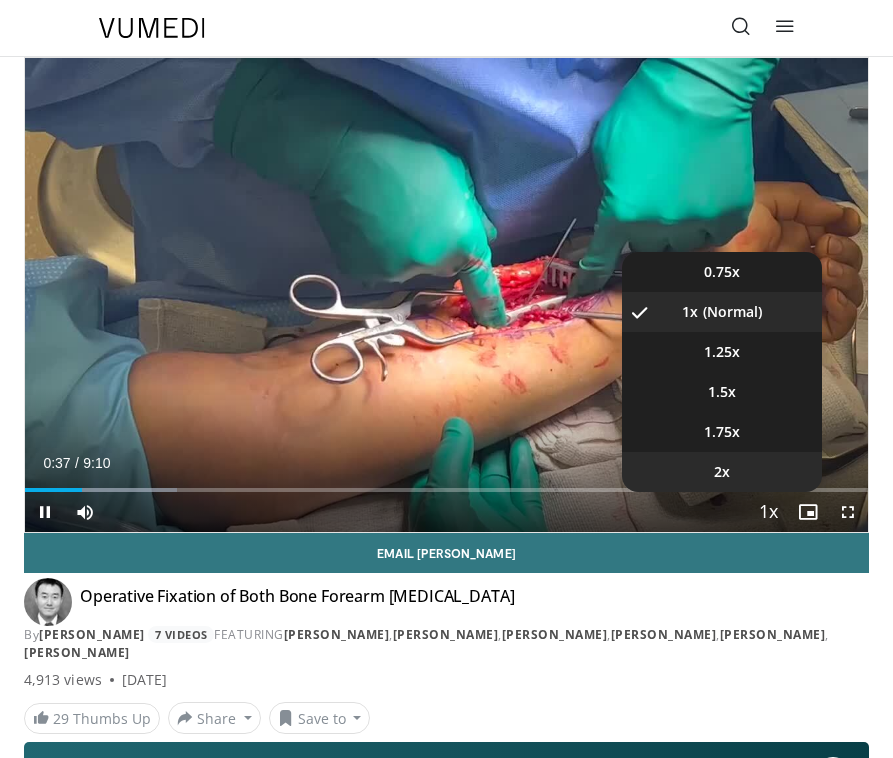 click on "2x" at bounding box center [722, 472] 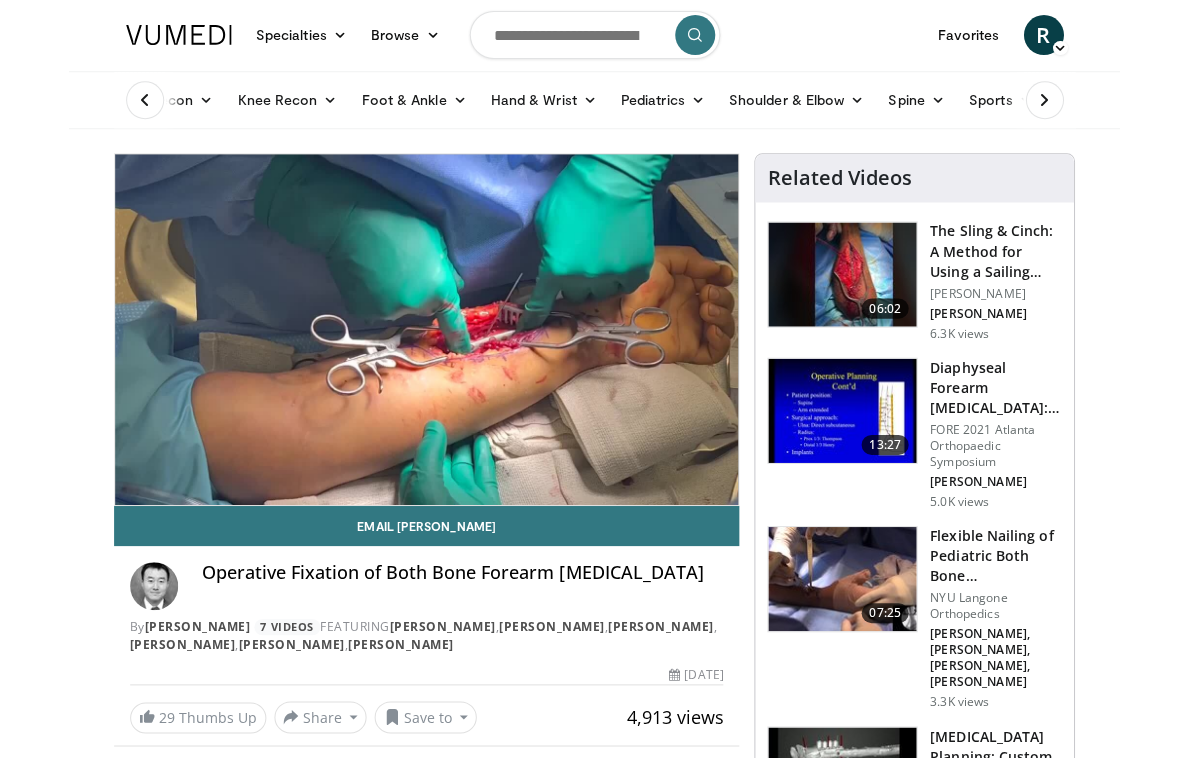 scroll, scrollTop: 0, scrollLeft: 0, axis: both 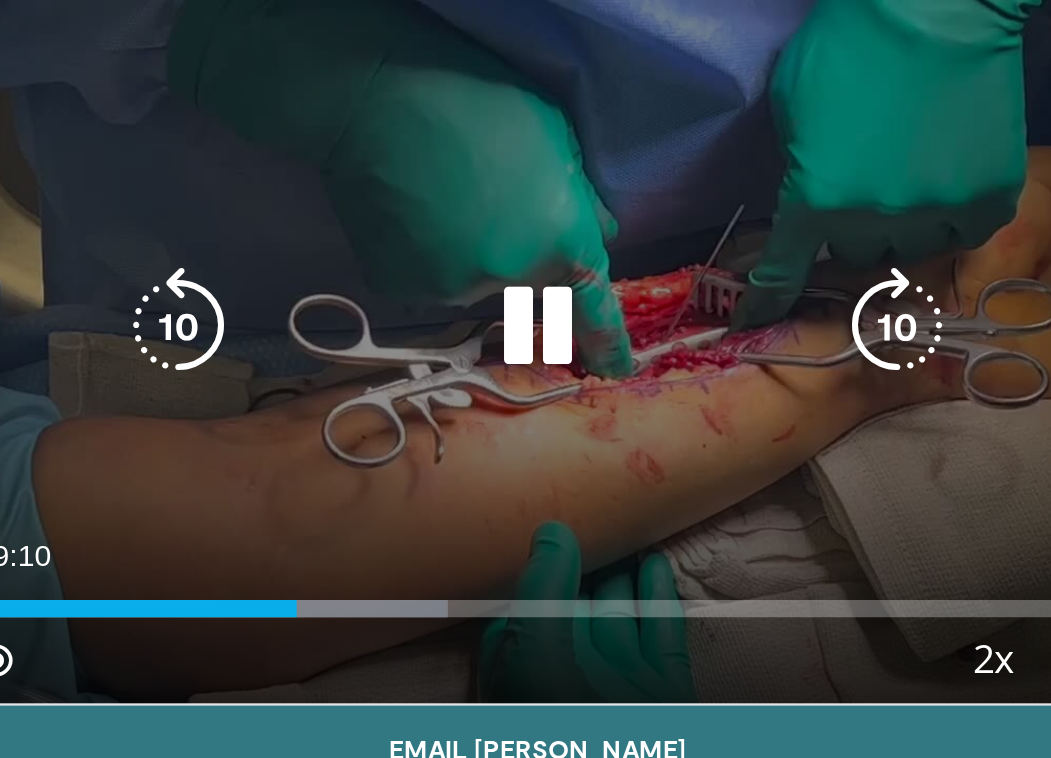 click on "10 seconds
Tap to unmute" at bounding box center (358, 330) 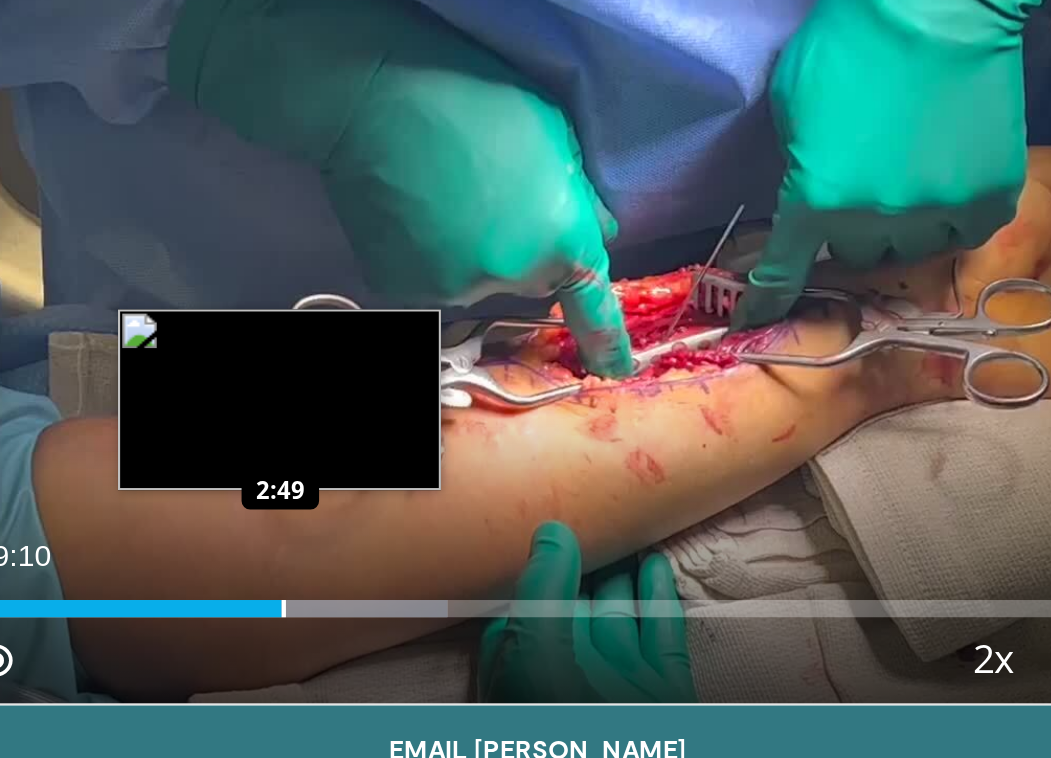 click at bounding box center (240, 461) 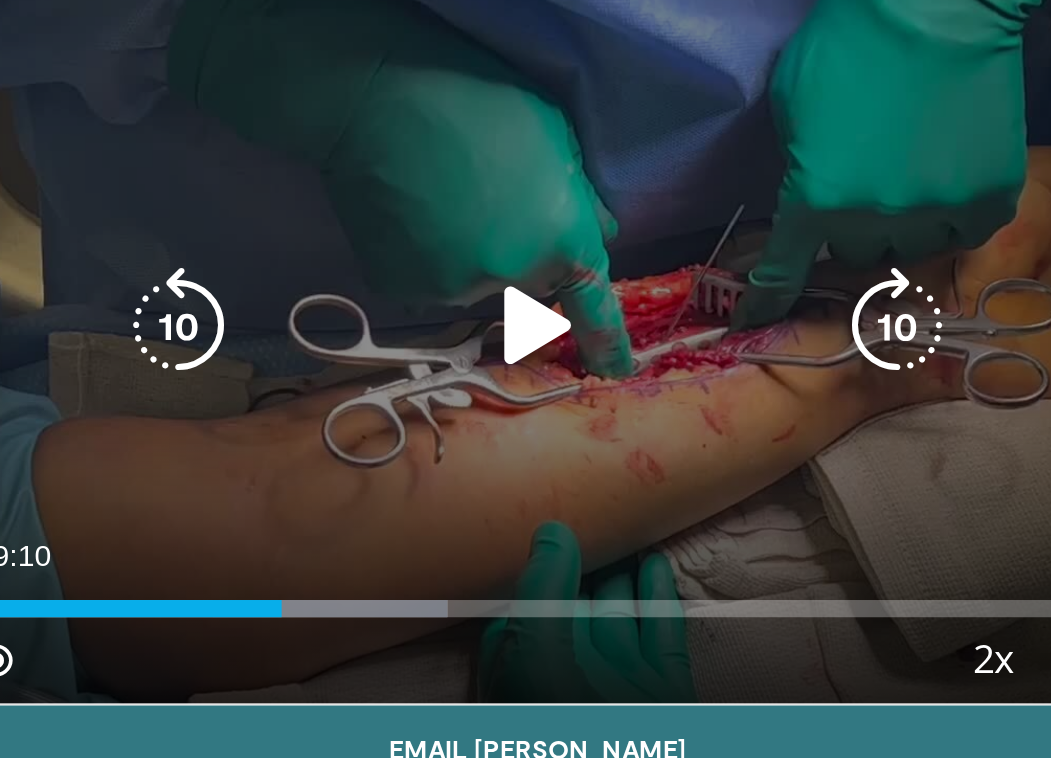 click on "10 seconds
Tap to unmute" at bounding box center (358, 330) 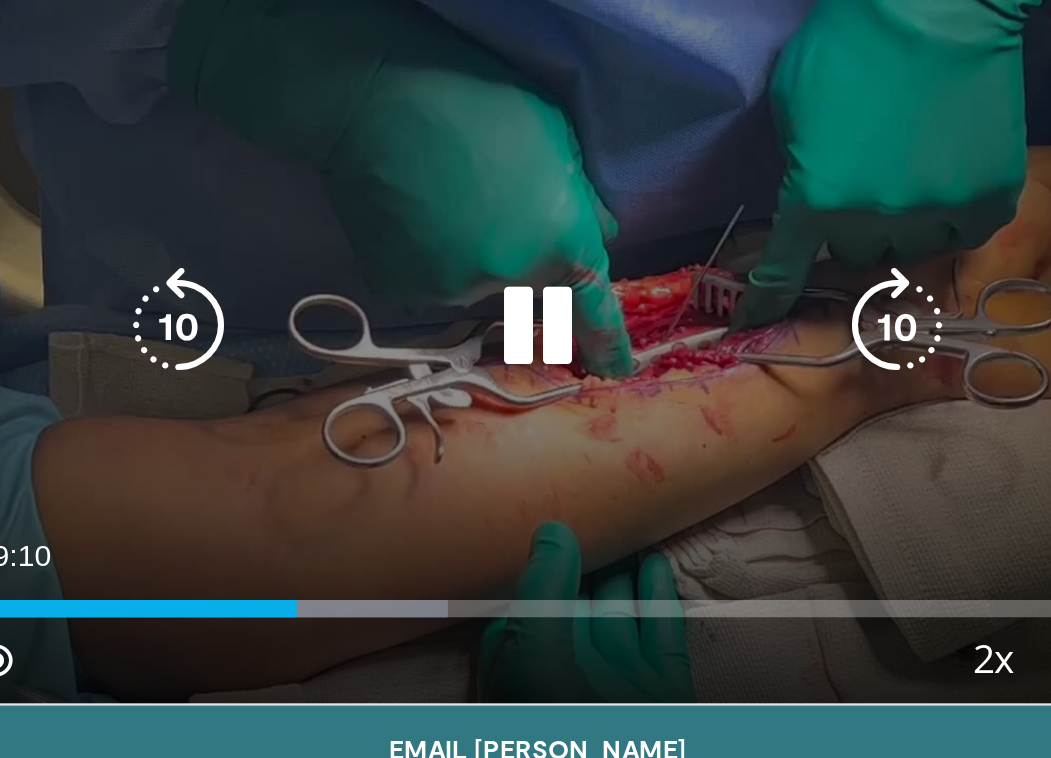 click on "10 seconds
Tap to unmute" at bounding box center [358, 330] 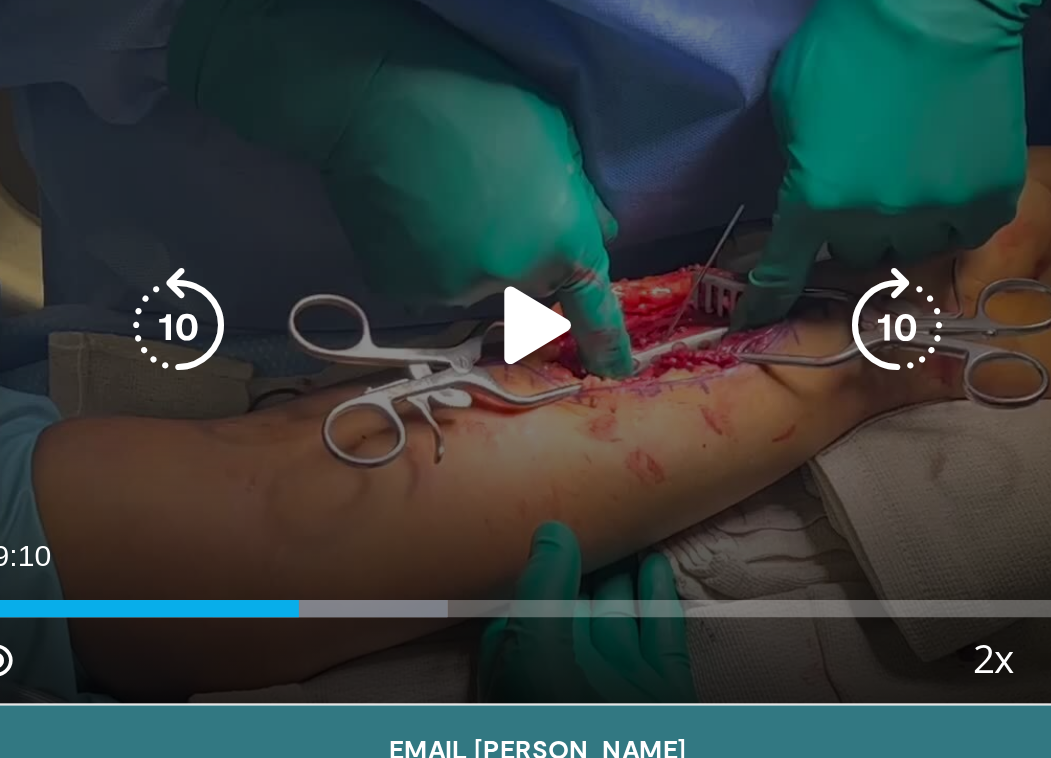 click on "10 seconds
Tap to unmute" at bounding box center [358, 330] 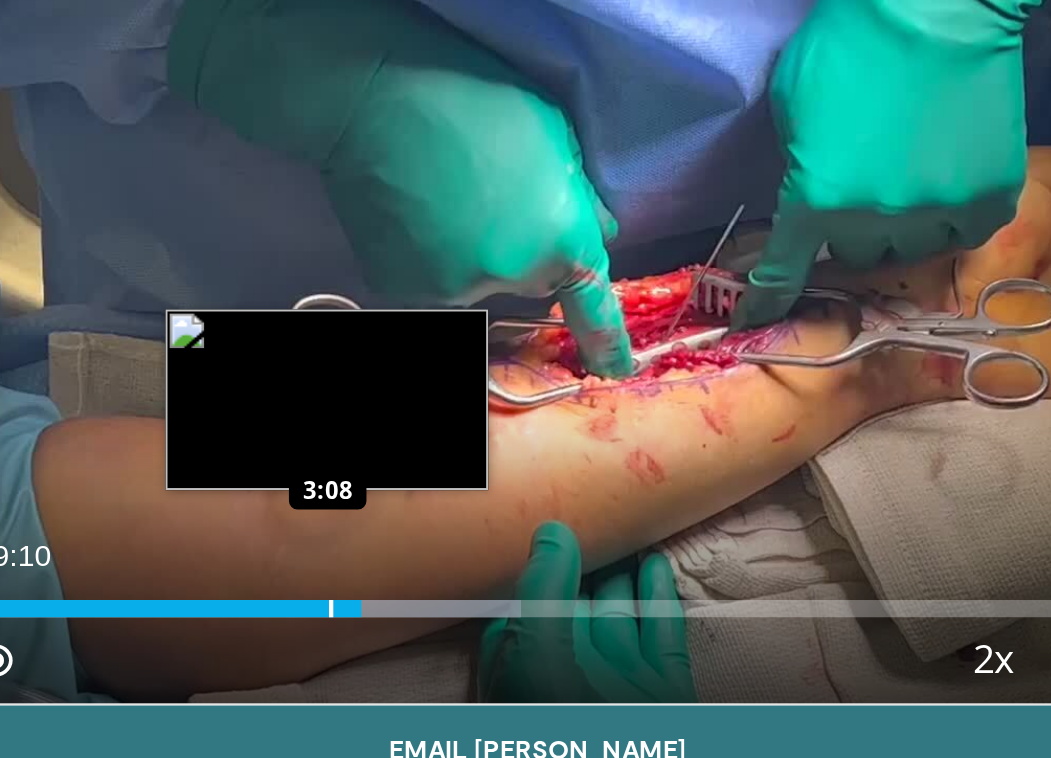 click at bounding box center (262, 461) 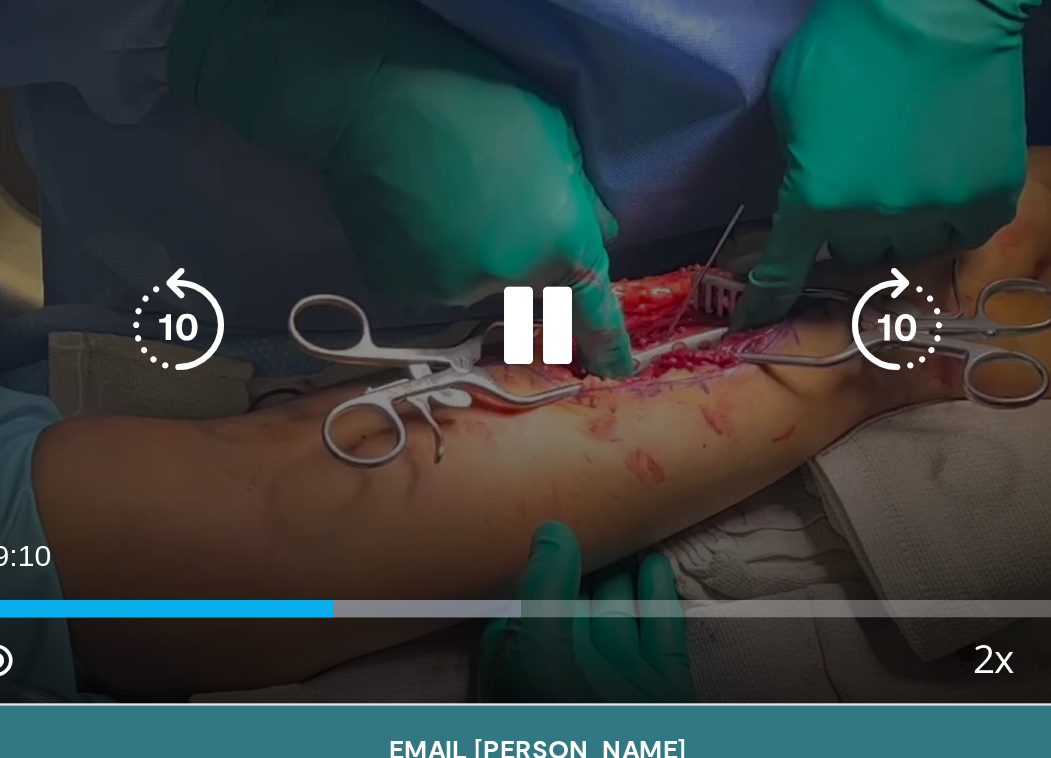 click on "10 seconds
Tap to unmute" at bounding box center (358, 330) 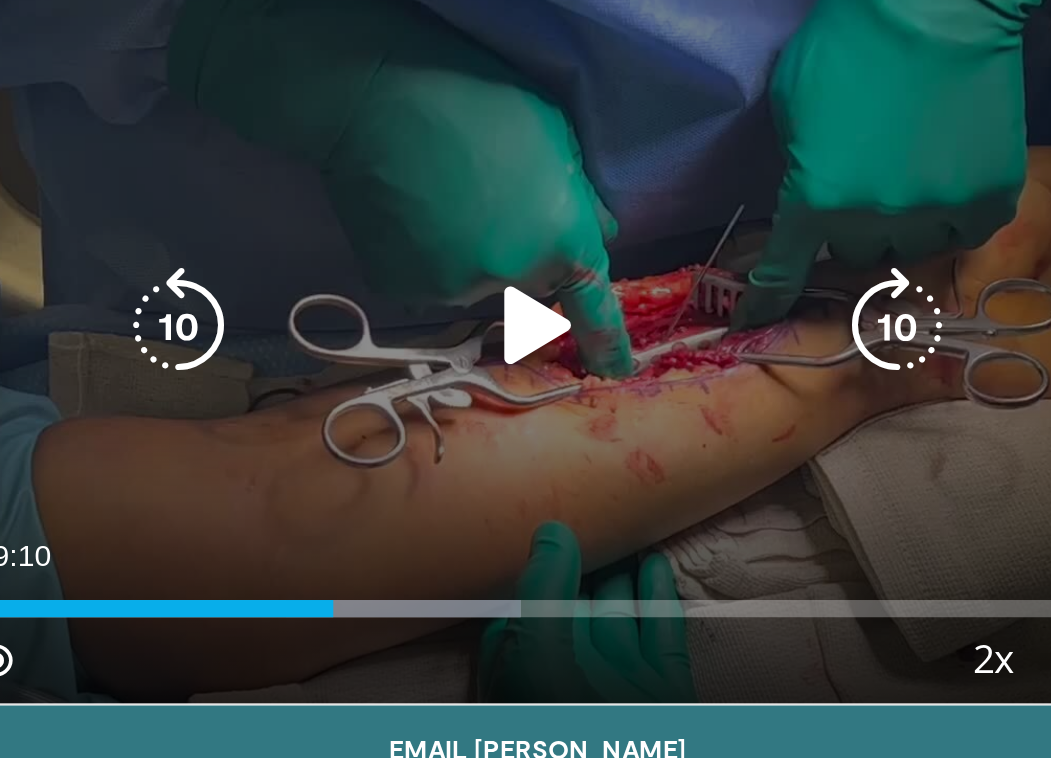 click on "10 seconds
Tap to unmute" at bounding box center (358, 330) 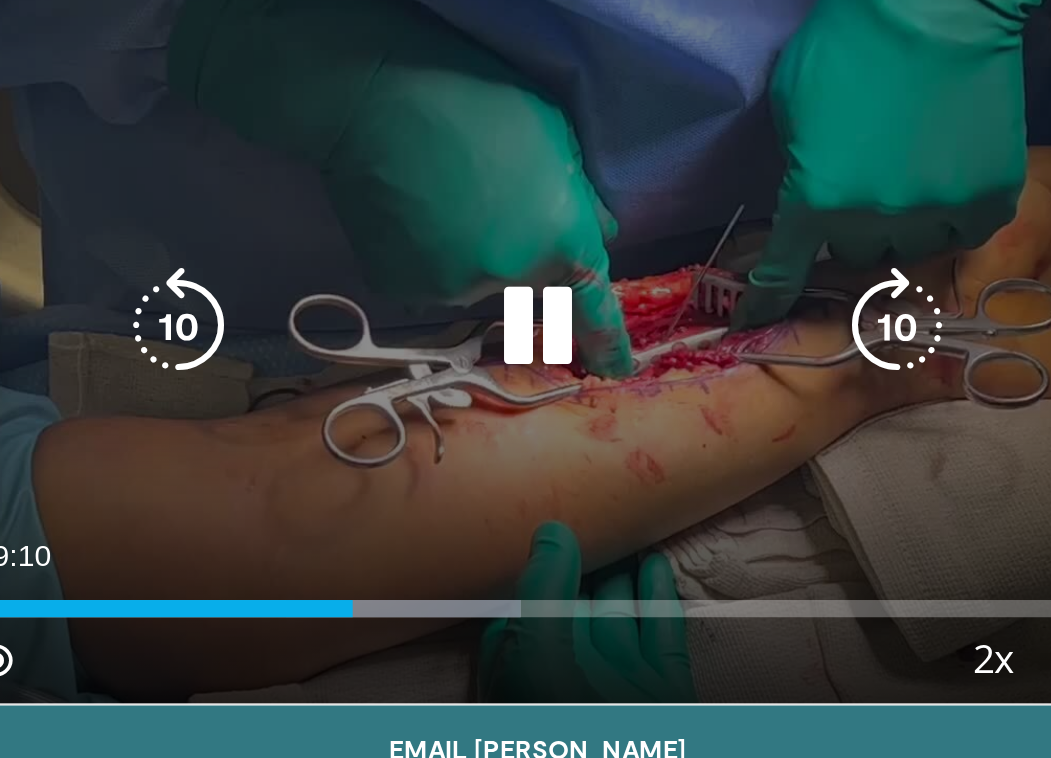 click at bounding box center (358, 330) 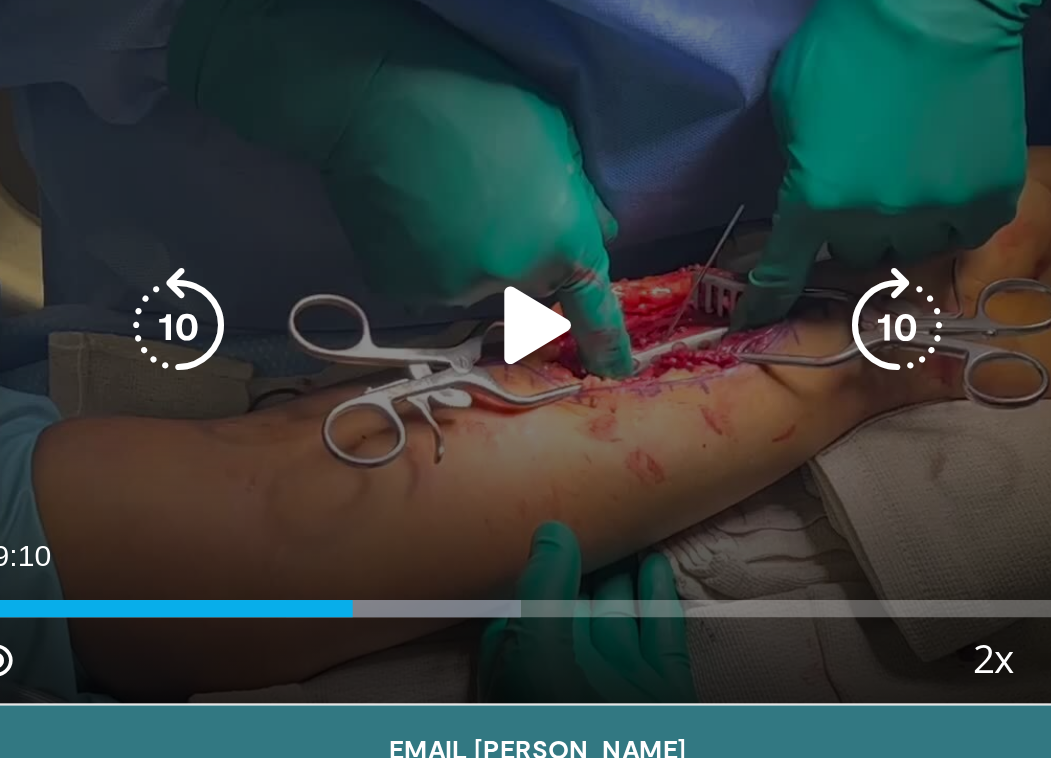 click on "10 seconds
Tap to unmute" at bounding box center [358, 330] 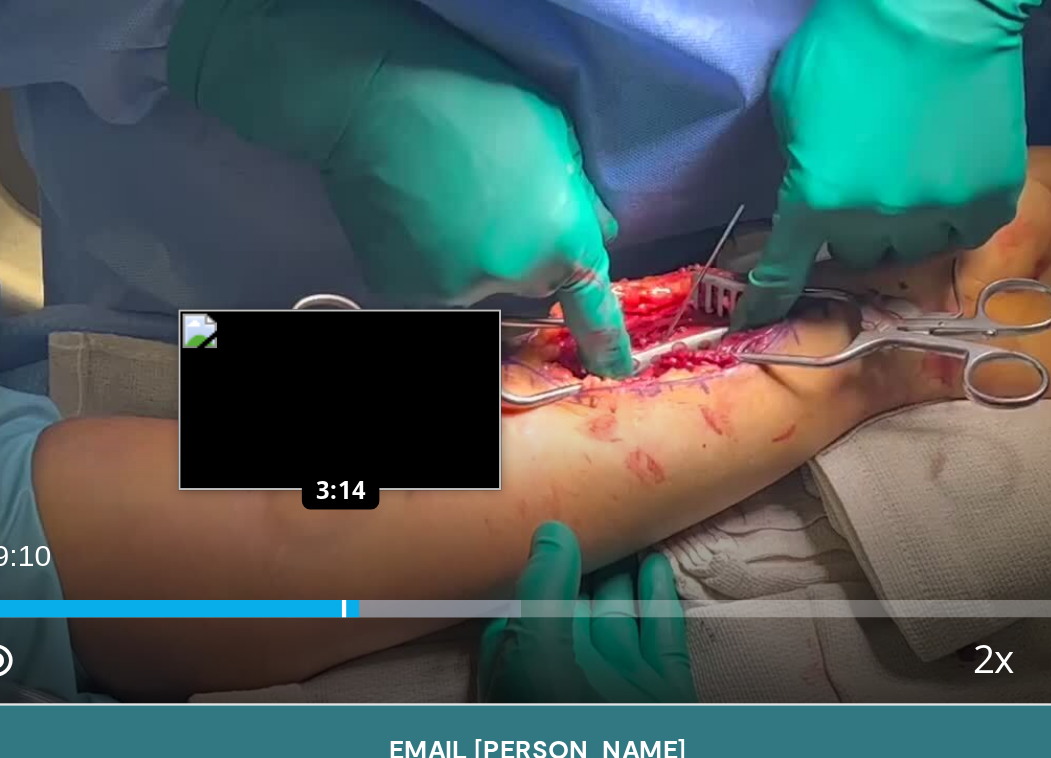 click at bounding box center [268, 461] 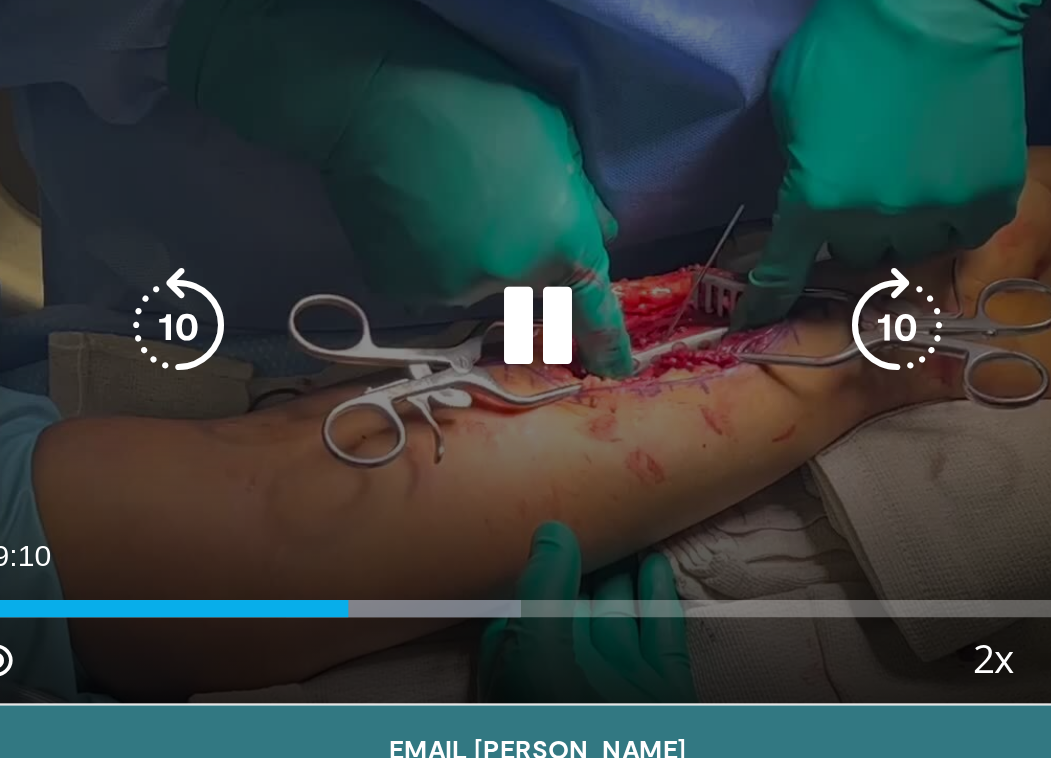 click at bounding box center (358, 330) 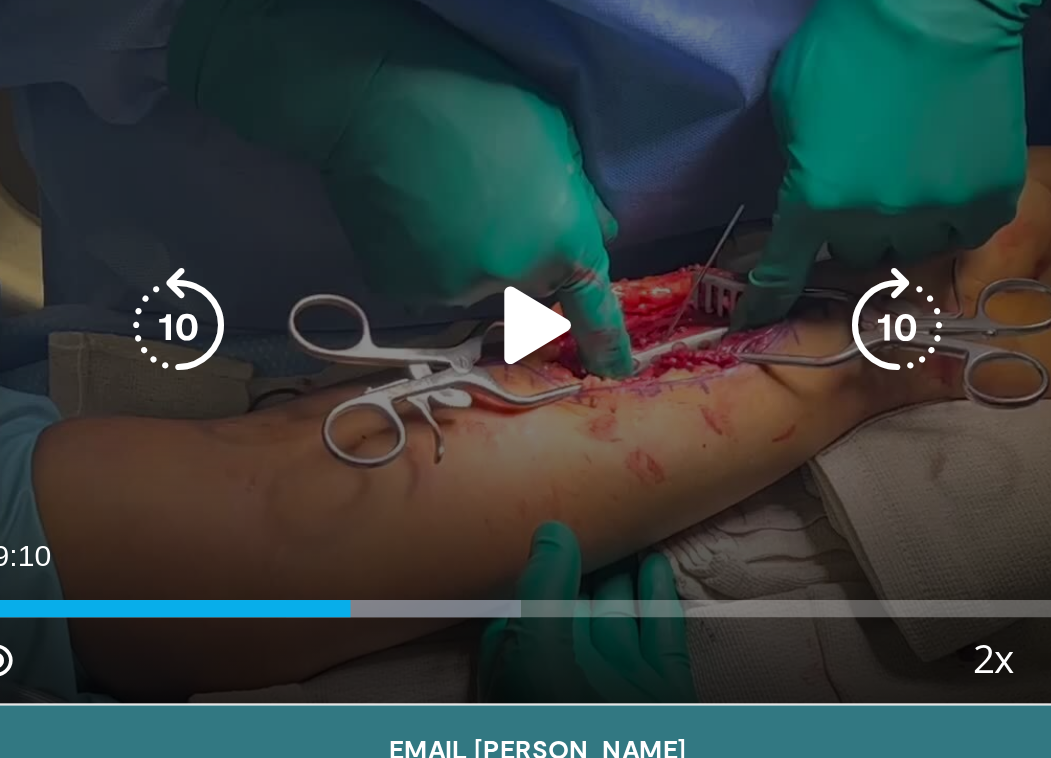 click at bounding box center (358, 330) 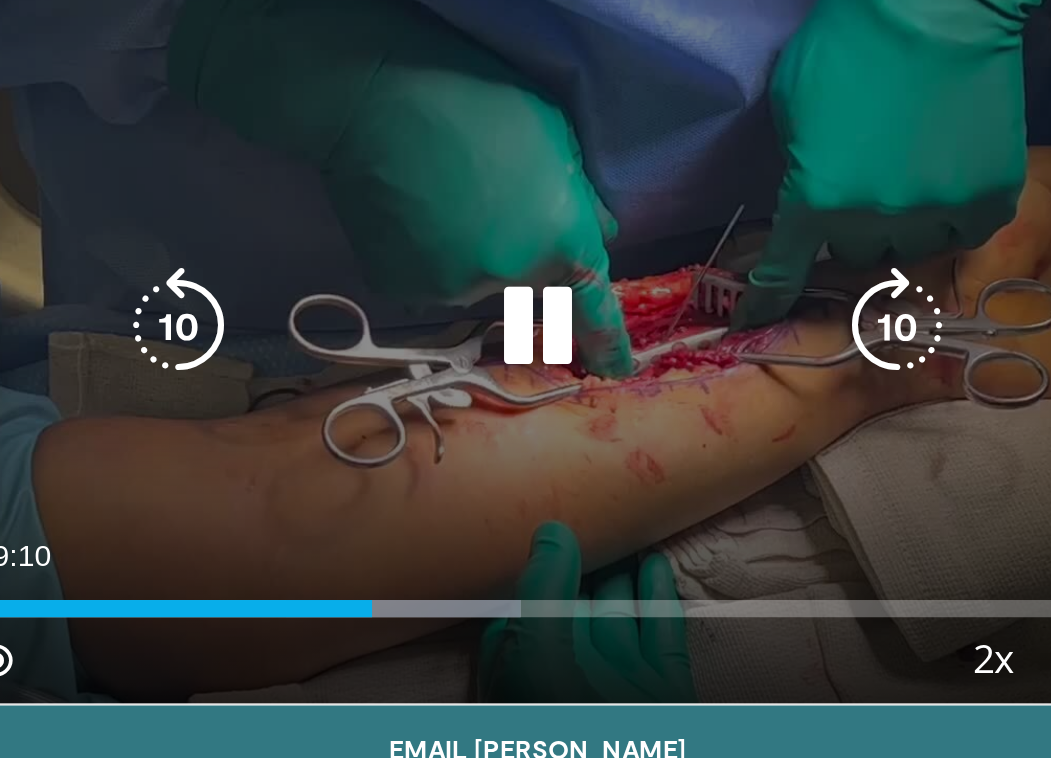 click at bounding box center (358, 330) 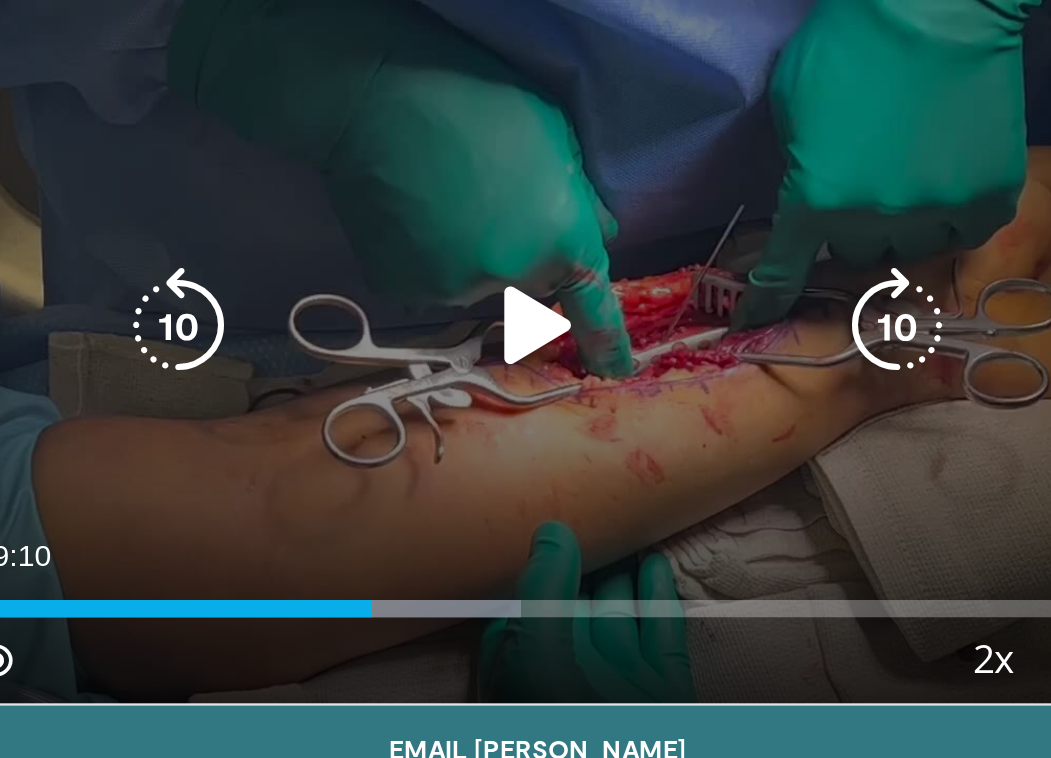 click at bounding box center [358, 330] 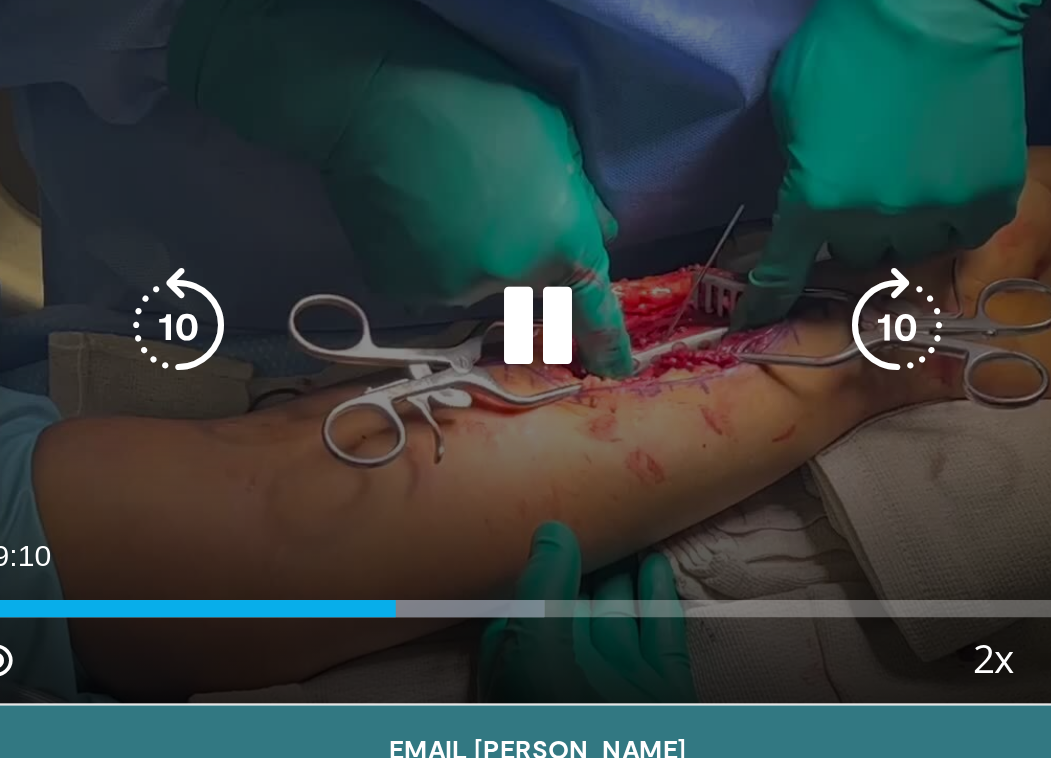 click at bounding box center [358, 330] 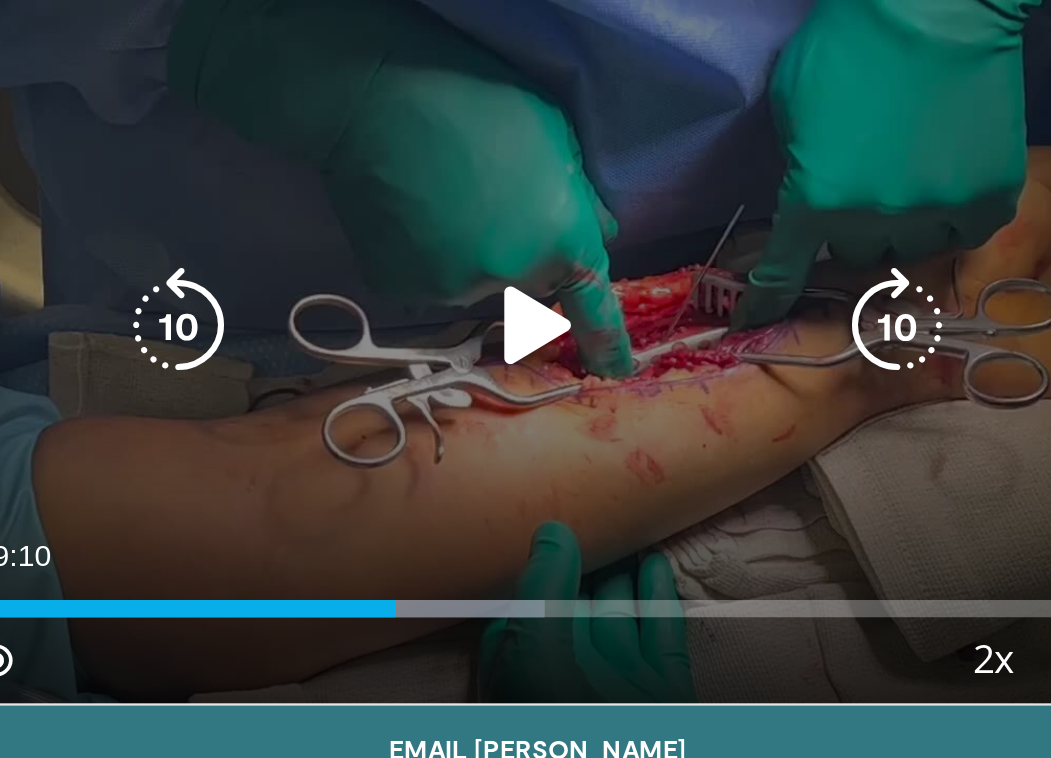 click at bounding box center [358, 330] 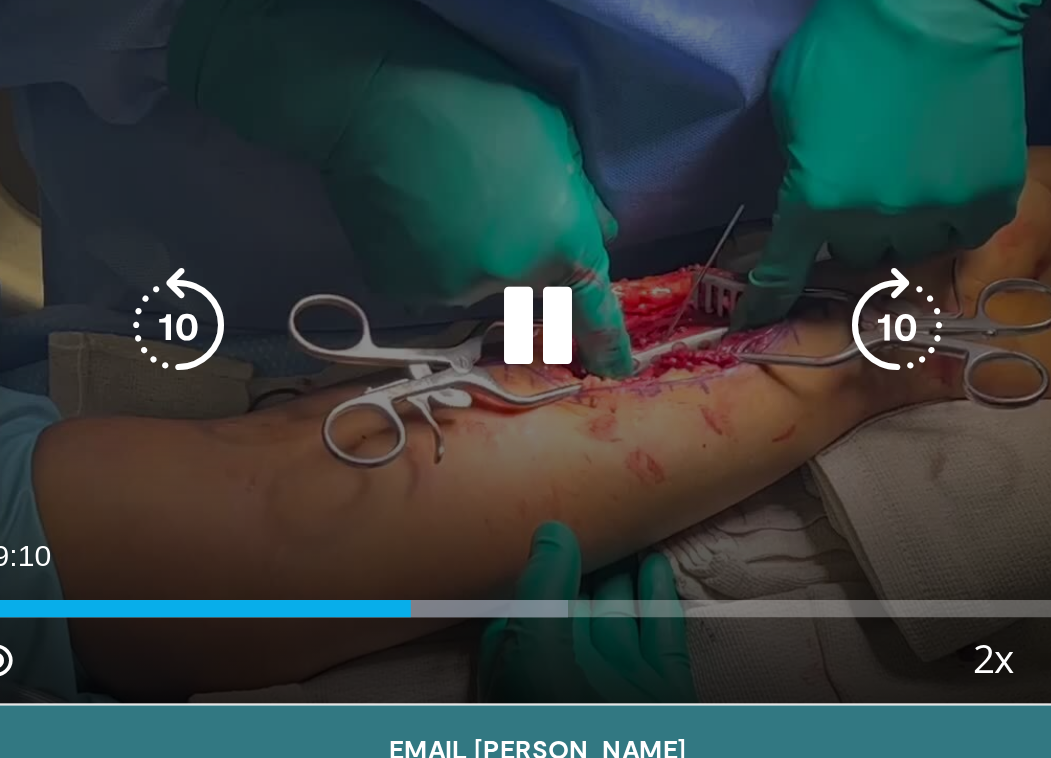 click at bounding box center (358, 330) 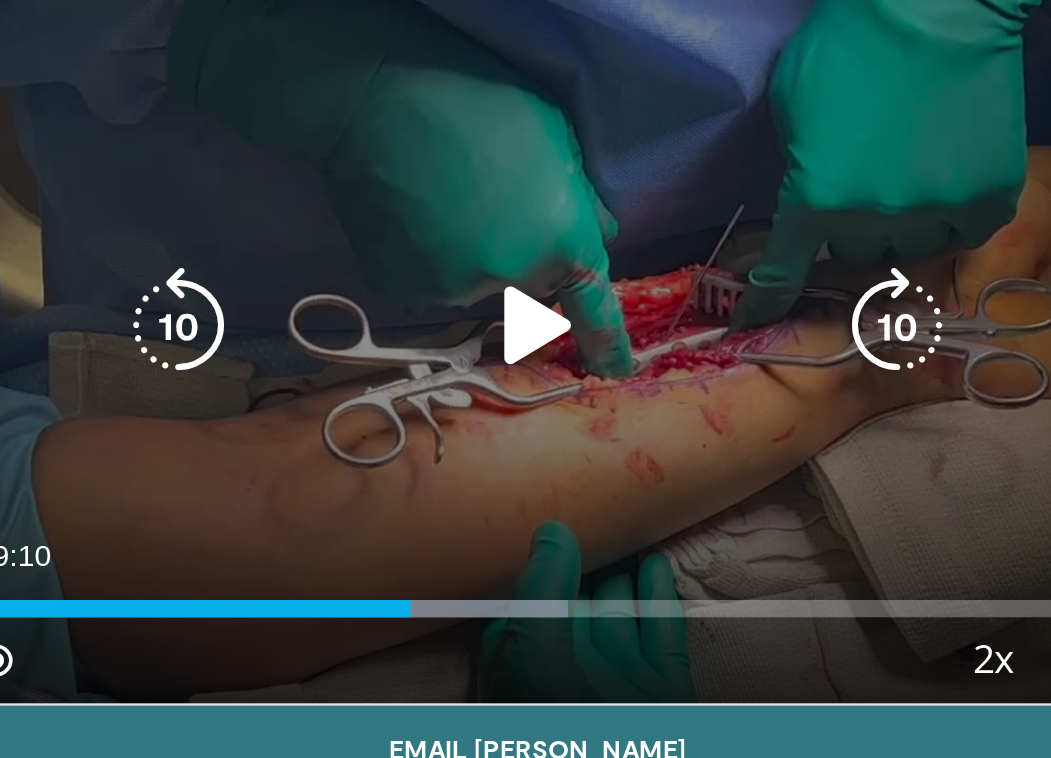 click at bounding box center (358, 330) 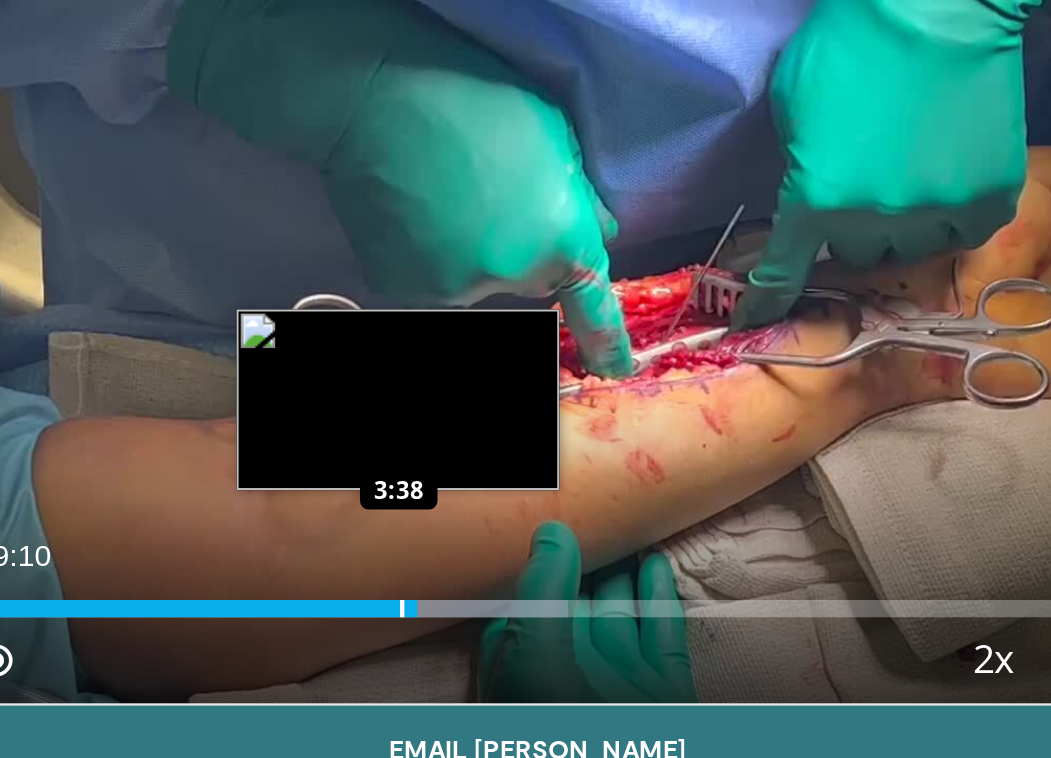 click at bounding box center [295, 461] 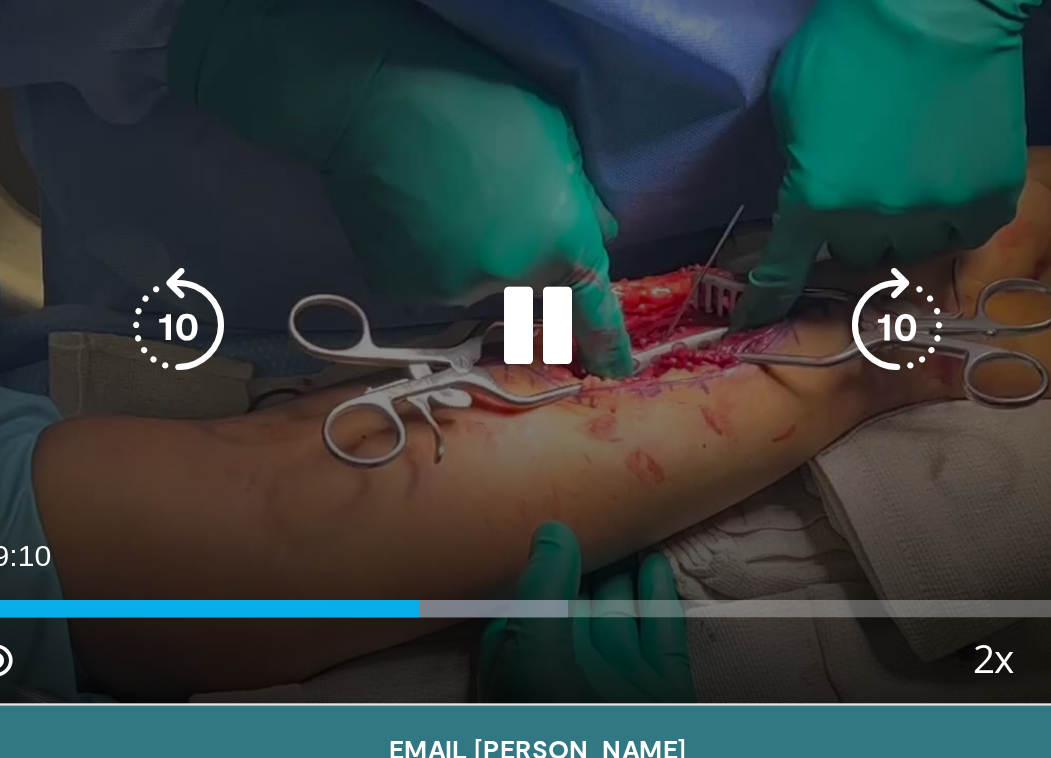 click at bounding box center (358, 330) 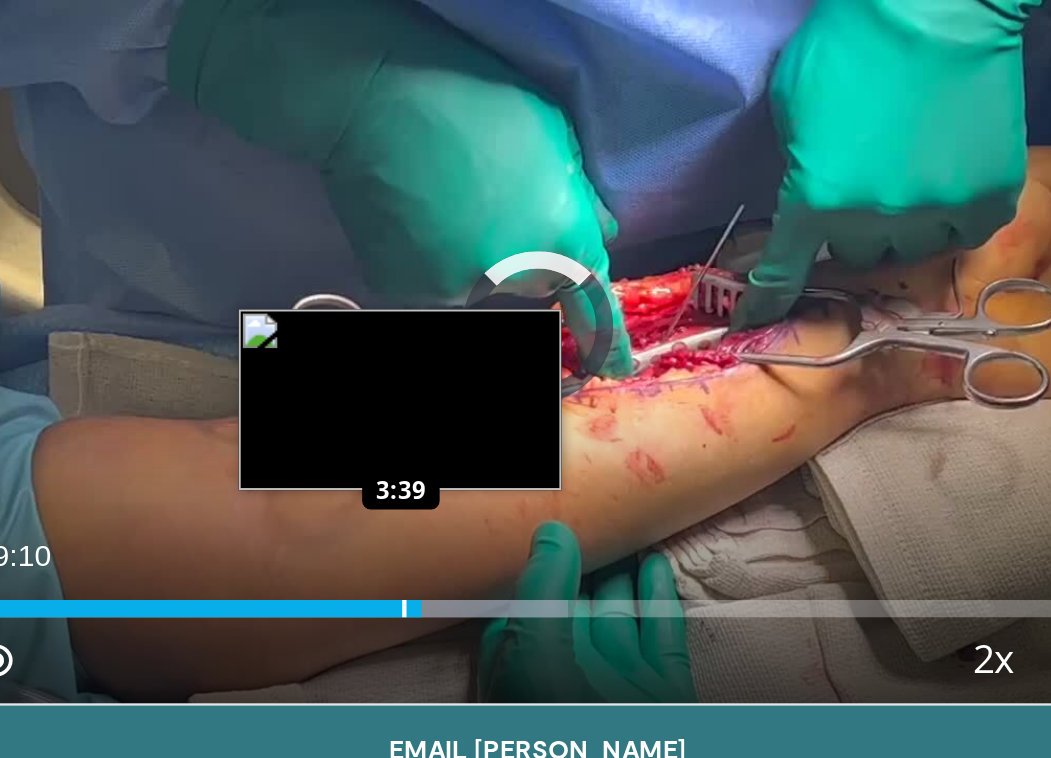 click on "Loaded :  52.27% 3:47 3:39" at bounding box center [358, 455] 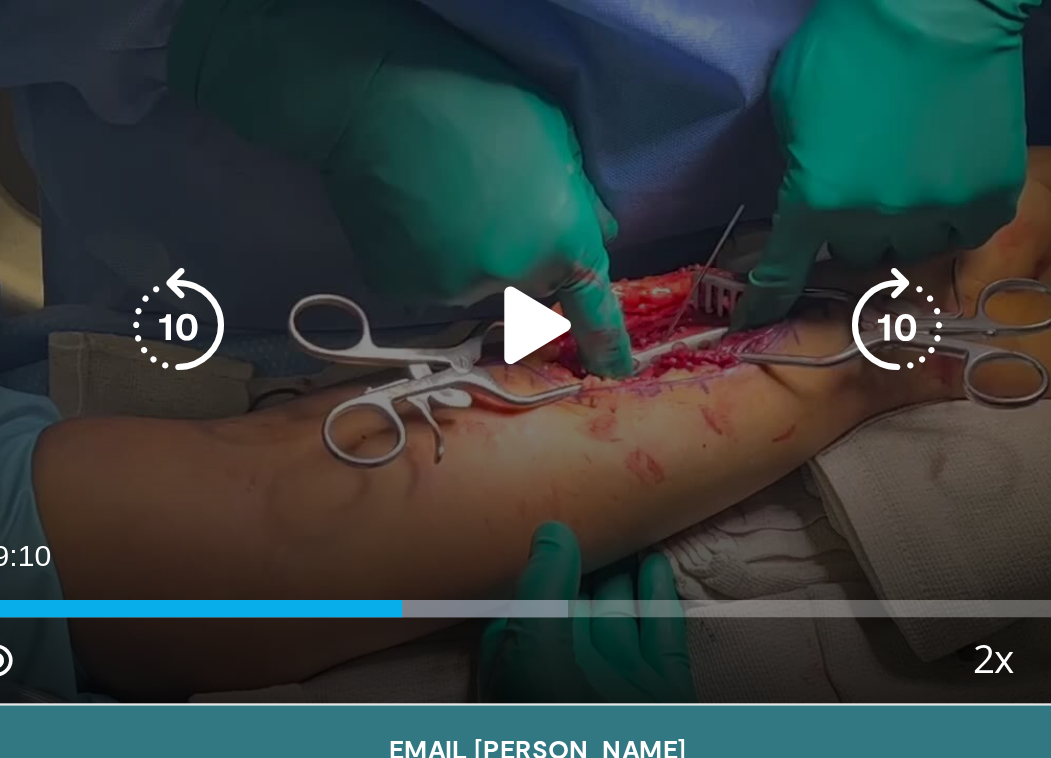 click on "10 seconds
Tap to unmute" at bounding box center [358, 330] 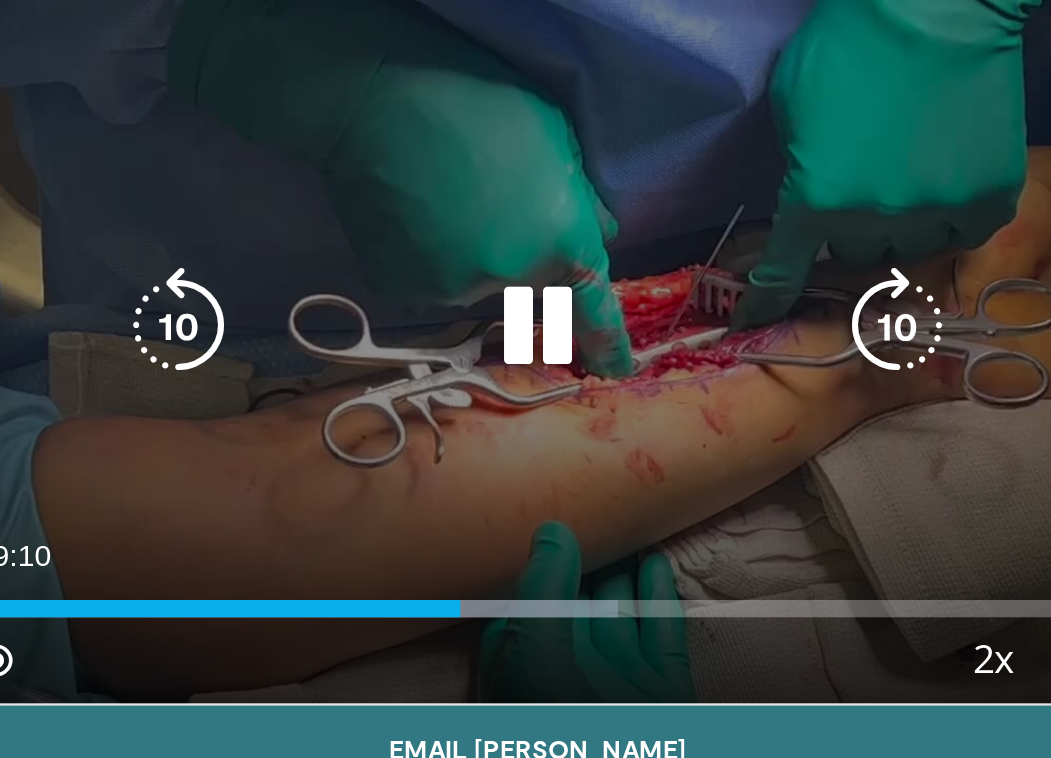 click on "10 seconds
Tap to unmute" at bounding box center [358, 330] 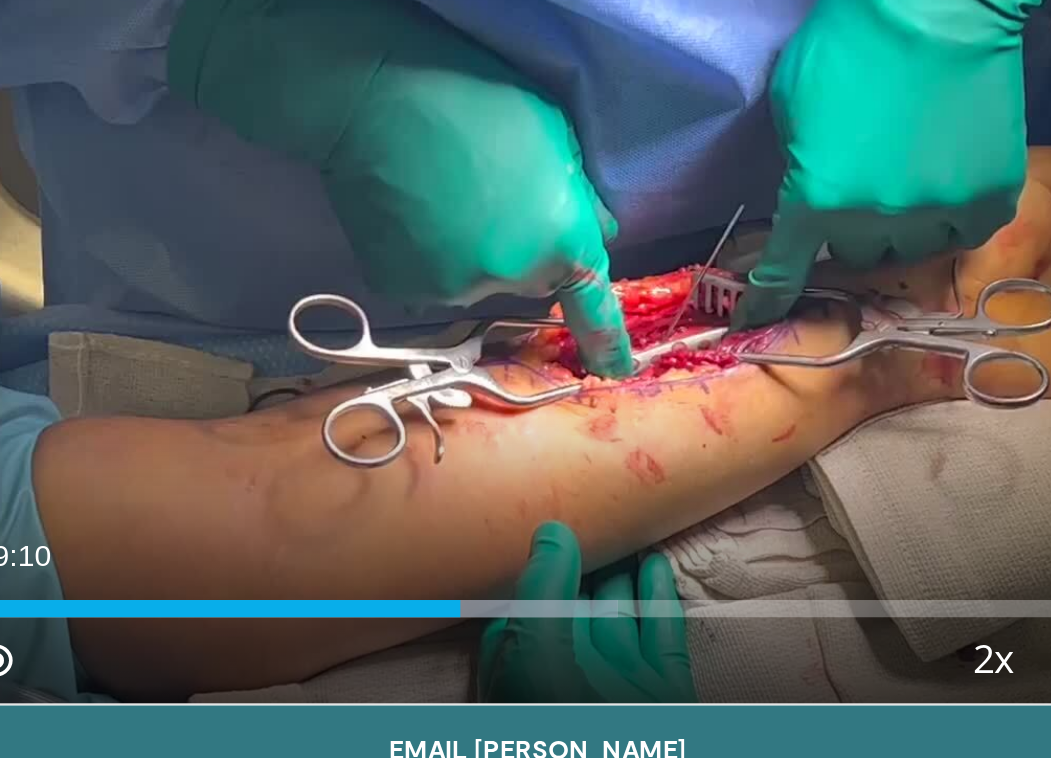 click on "Current Time  4:03 / Duration  9:10 Play Skip Backward Skip Forward Mute 39% Loaded :  55.88% 4:03 3:54 Stream Type  LIVE Seek to live, currently behind live LIVE   2x Playback Rate 0.5x 0.75x 1x 1.25x 1.5x 1.75x 2x , selected Chapters Chapters Descriptions descriptions off , selected Captions captions settings , opens captions settings dialog captions off , selected Audio Track en (Main) , selected Fullscreen Enable picture-in-picture mode" at bounding box center [358, 485] 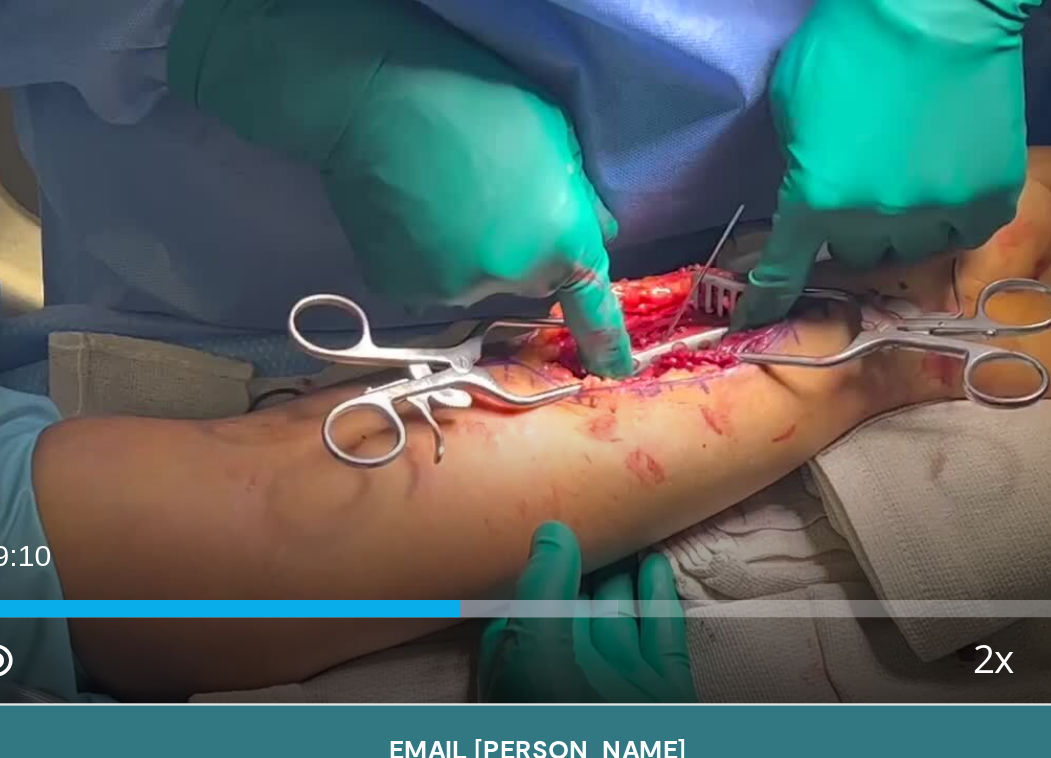 click at bounding box center (315, 461) 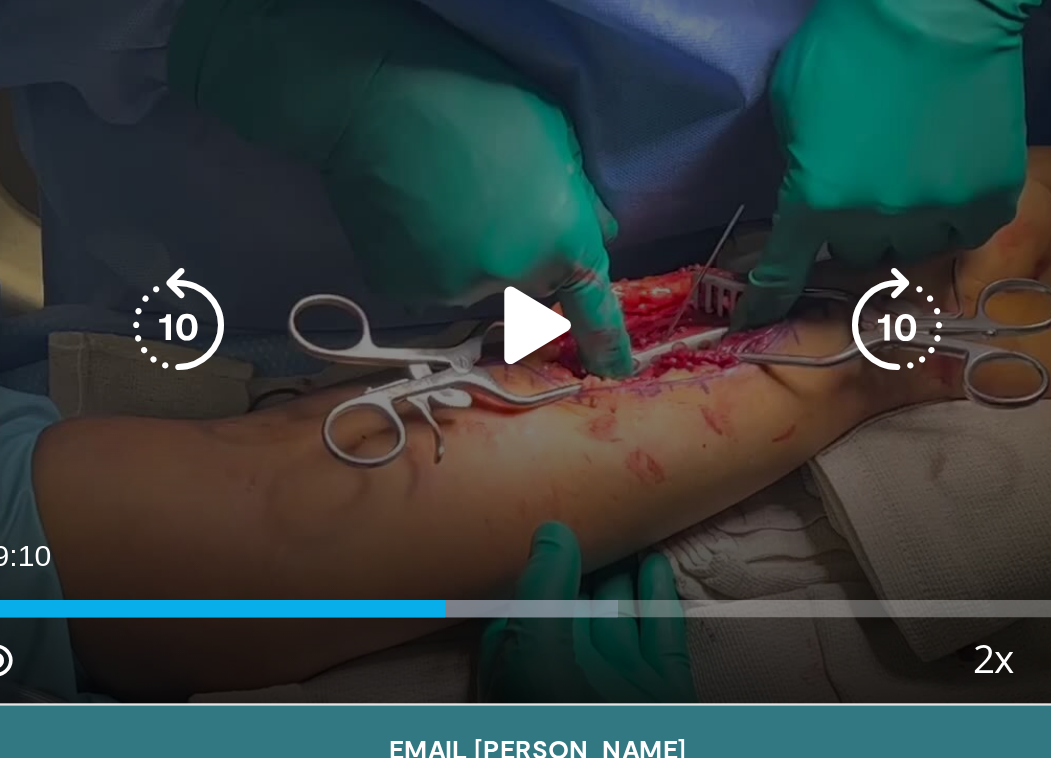 click at bounding box center (358, 330) 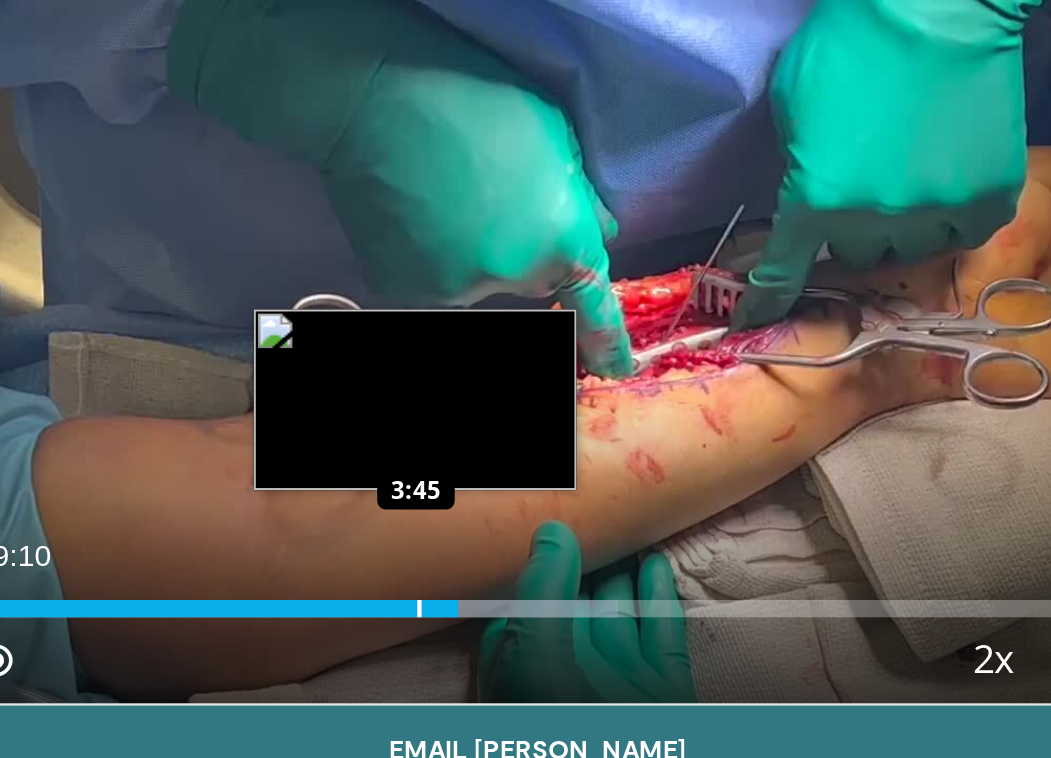 click at bounding box center [303, 461] 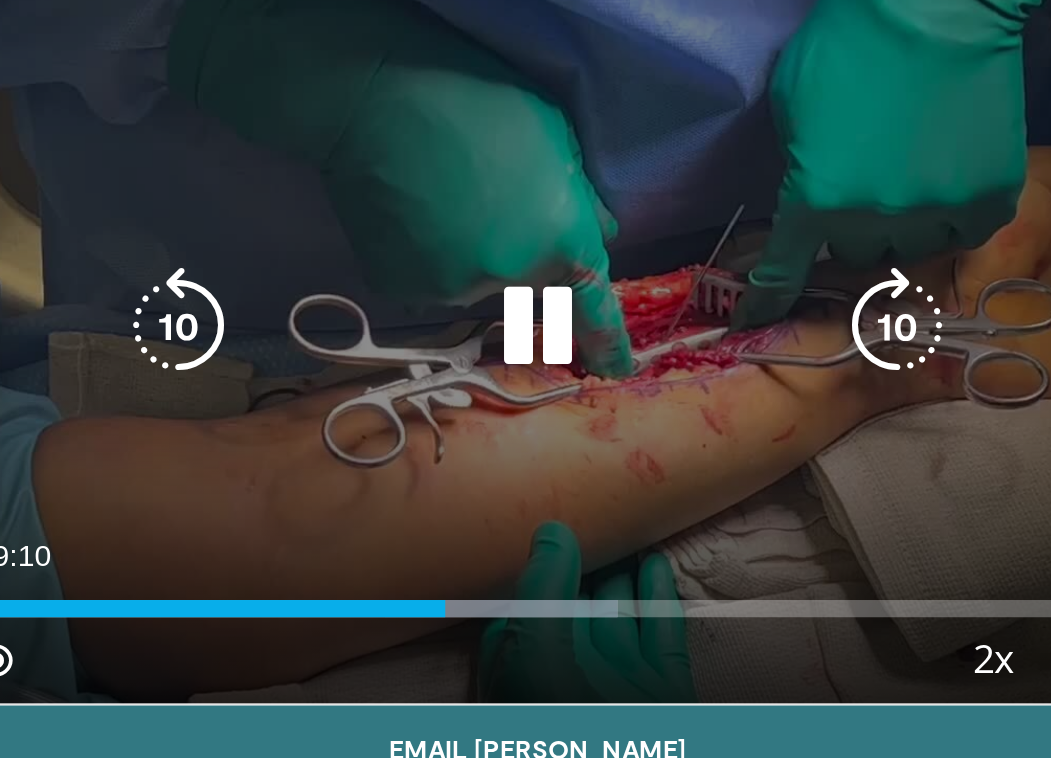click at bounding box center (358, 330) 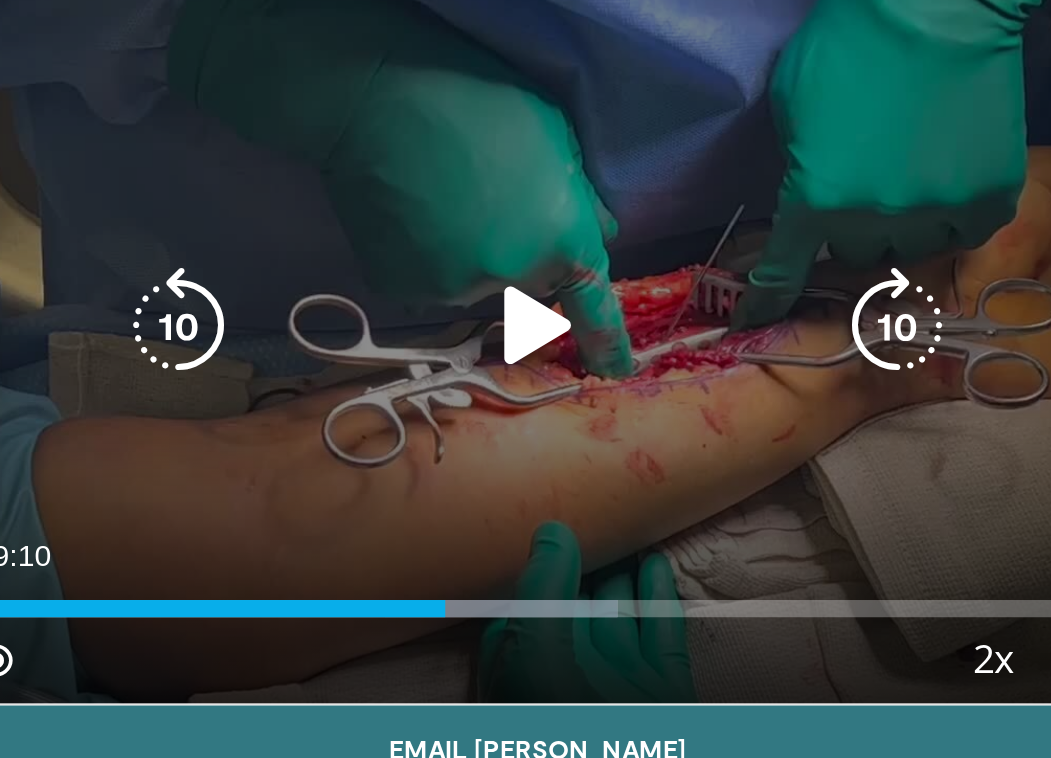 click at bounding box center [358, 330] 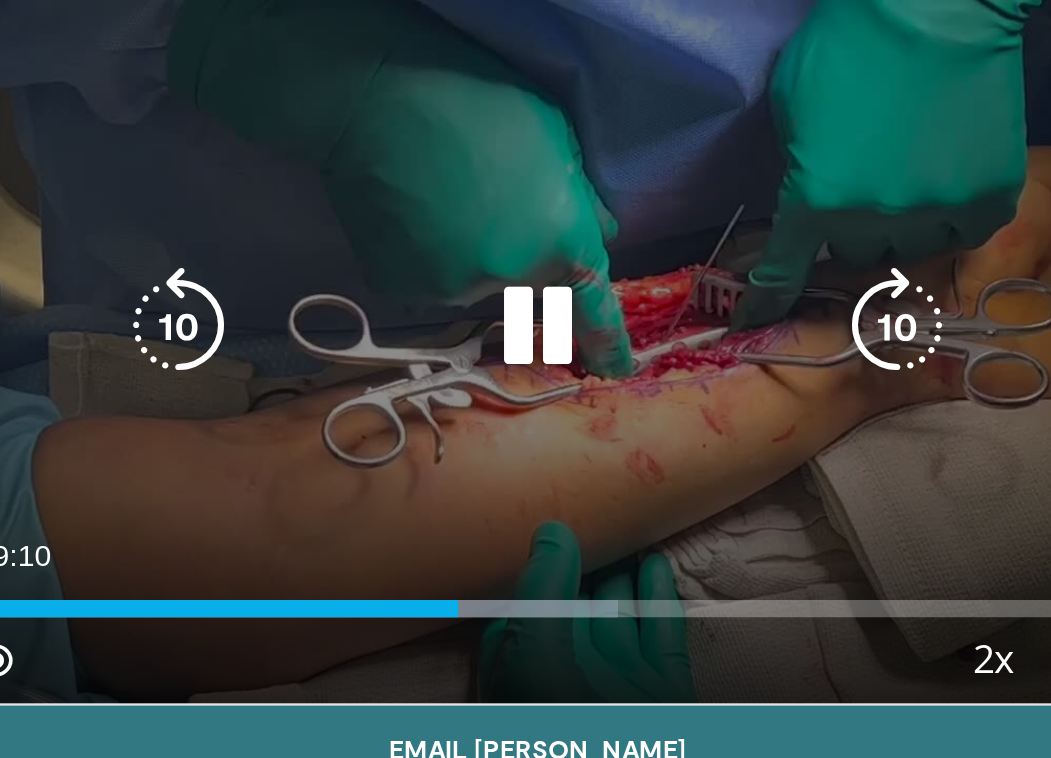 click at bounding box center [358, 330] 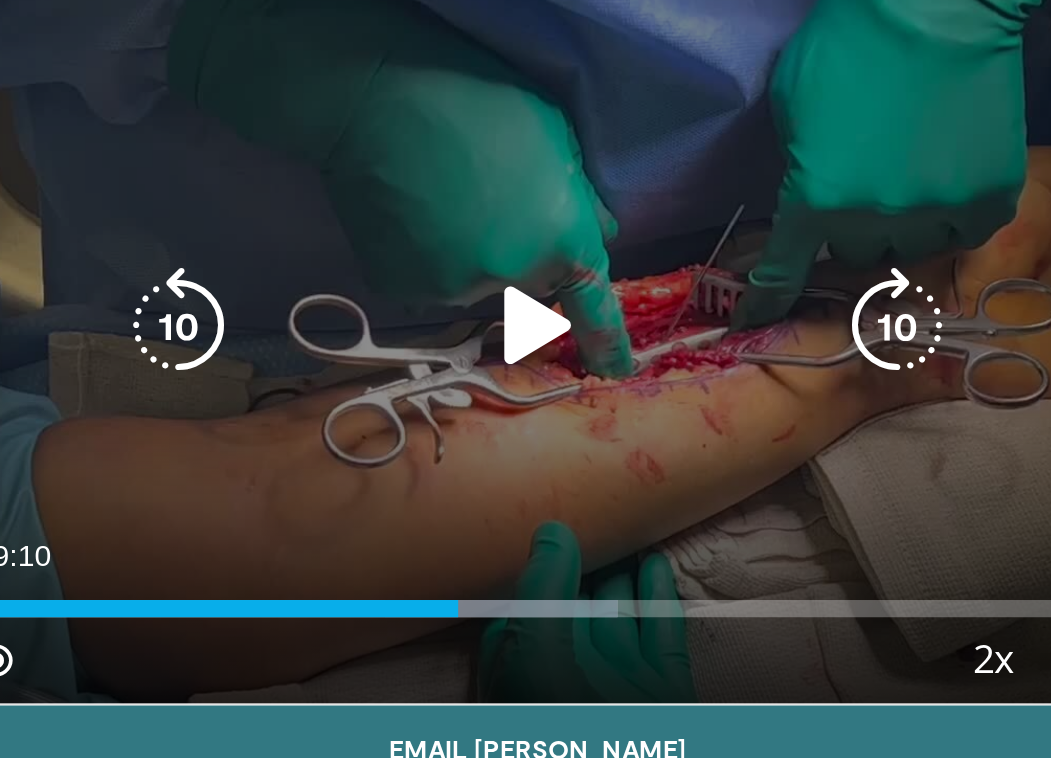 click on "10 seconds
Tap to unmute" at bounding box center [358, 330] 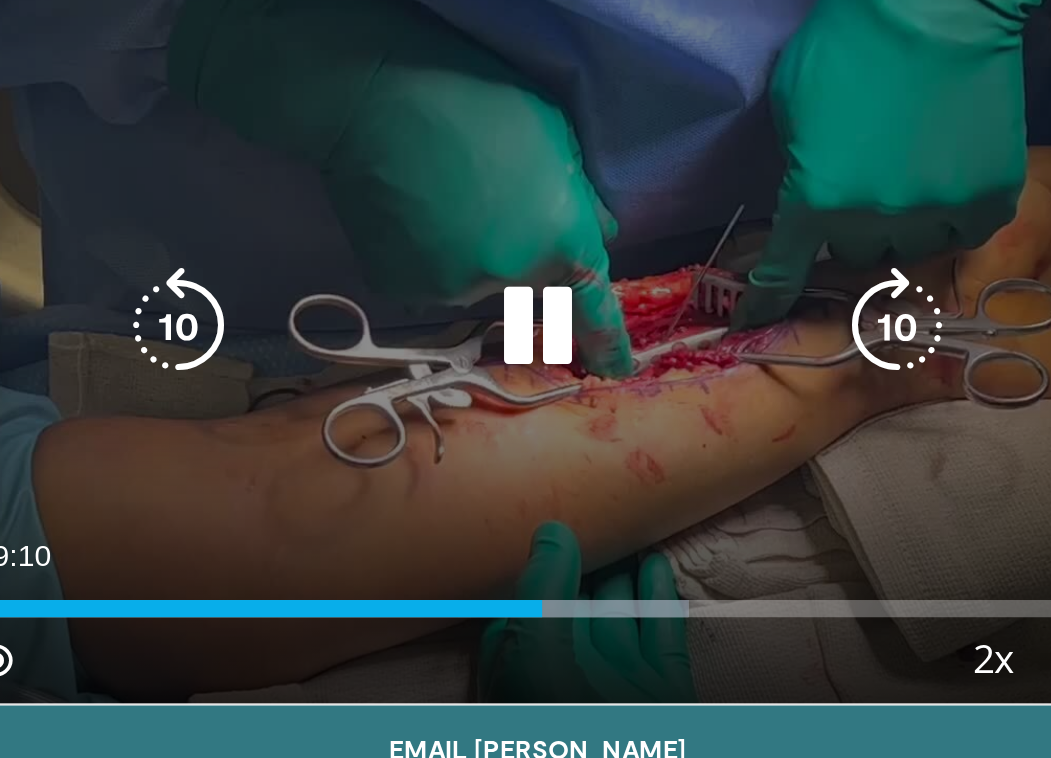 click at bounding box center (358, 330) 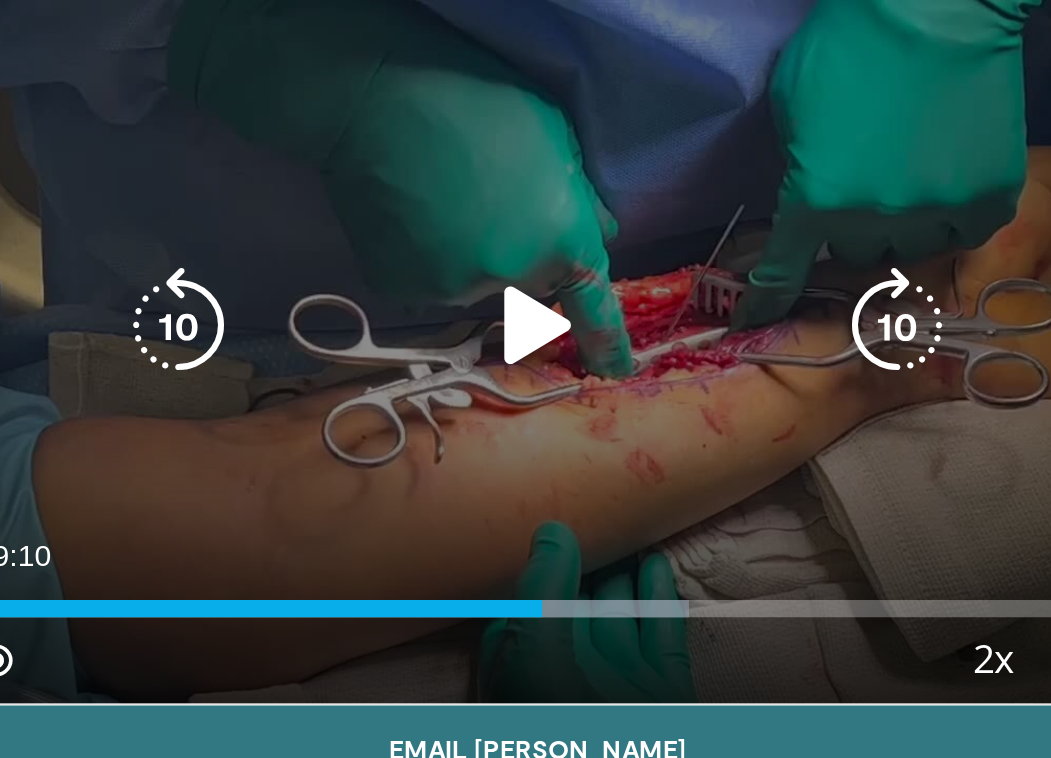 click at bounding box center (358, 330) 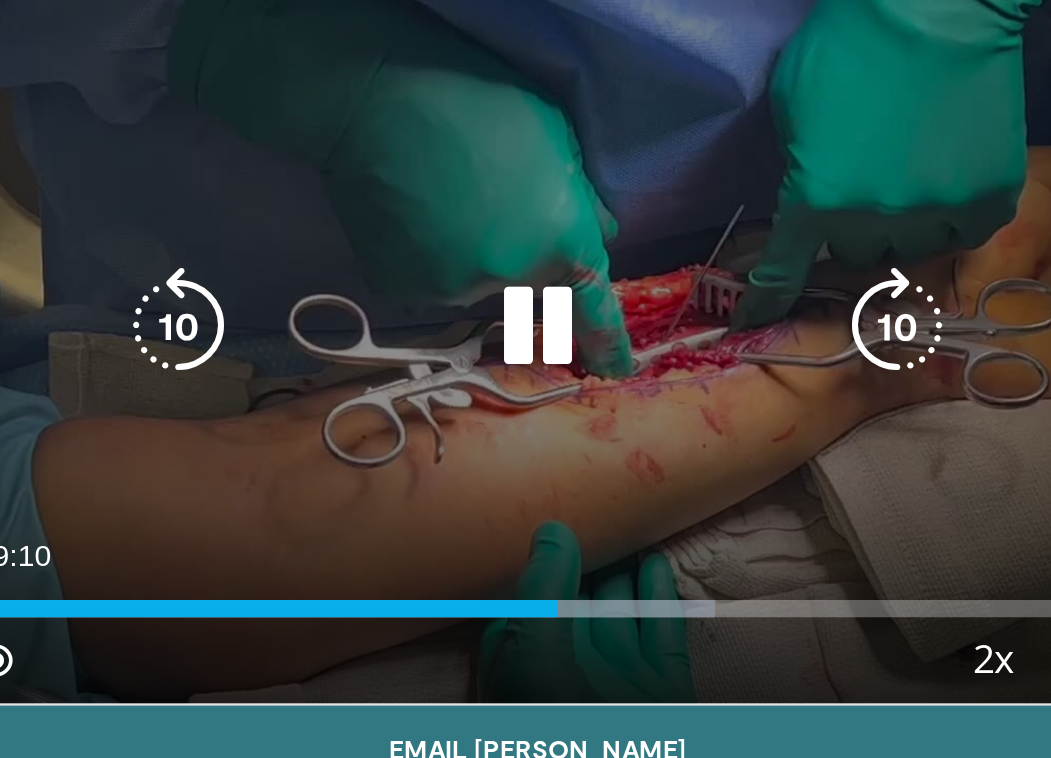 click at bounding box center (358, 330) 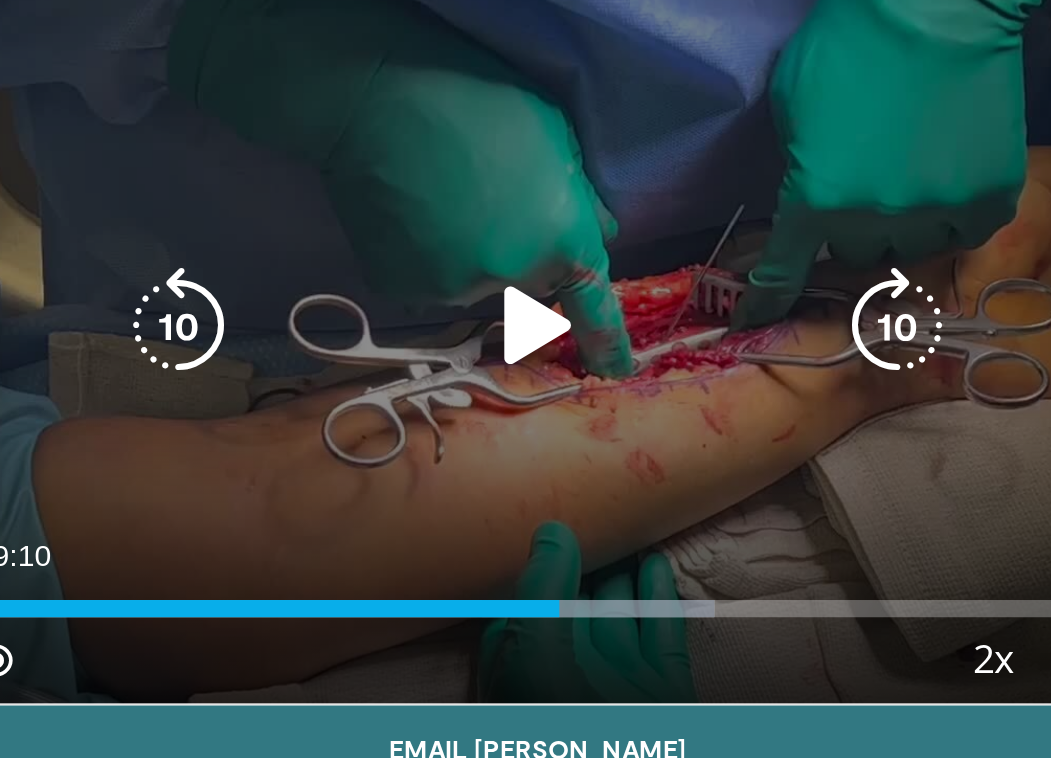 click at bounding box center (358, 330) 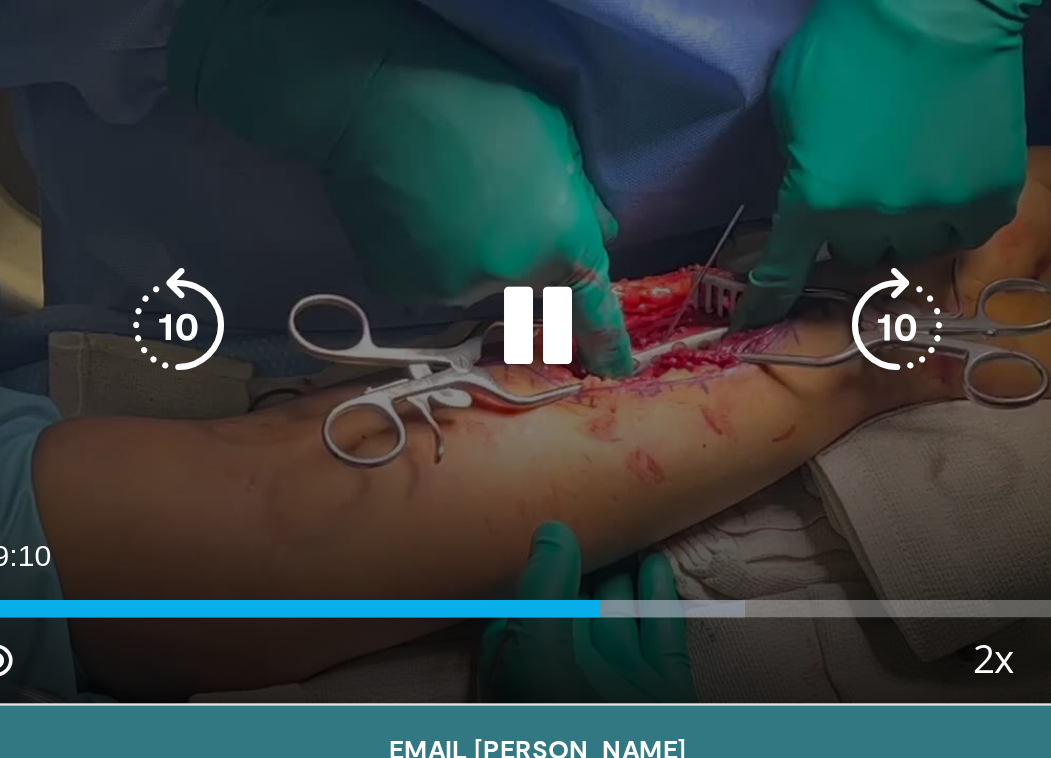 click on "10 seconds
Tap to unmute" at bounding box center [358, 330] 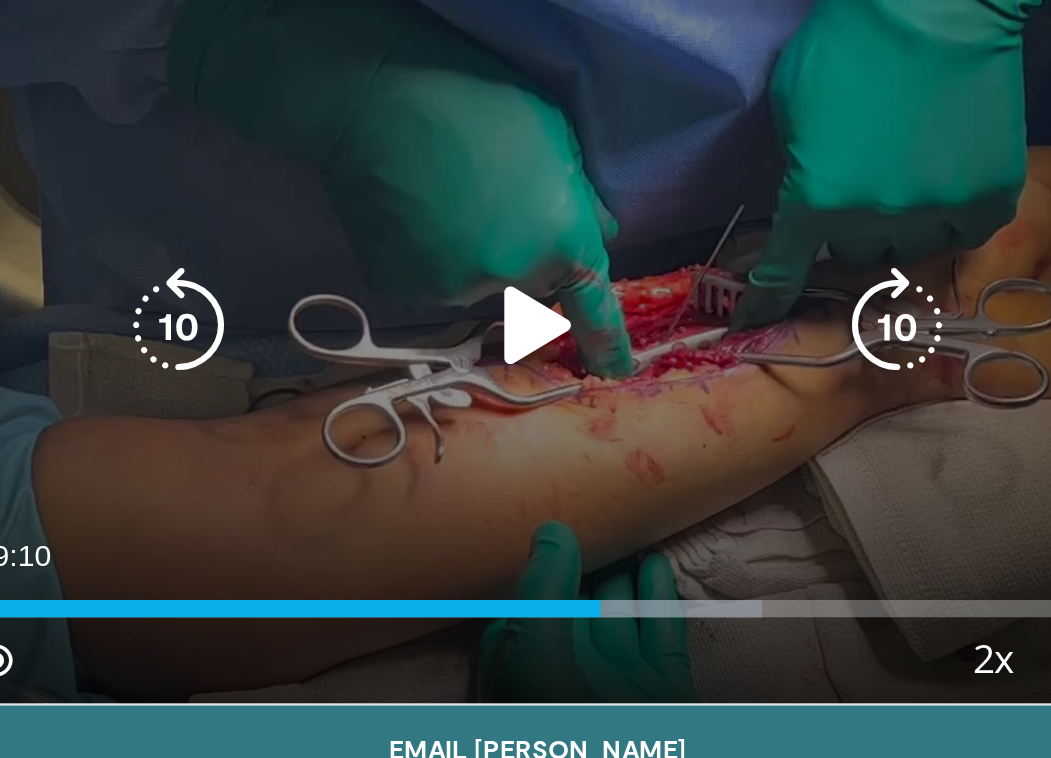 click at bounding box center (358, 330) 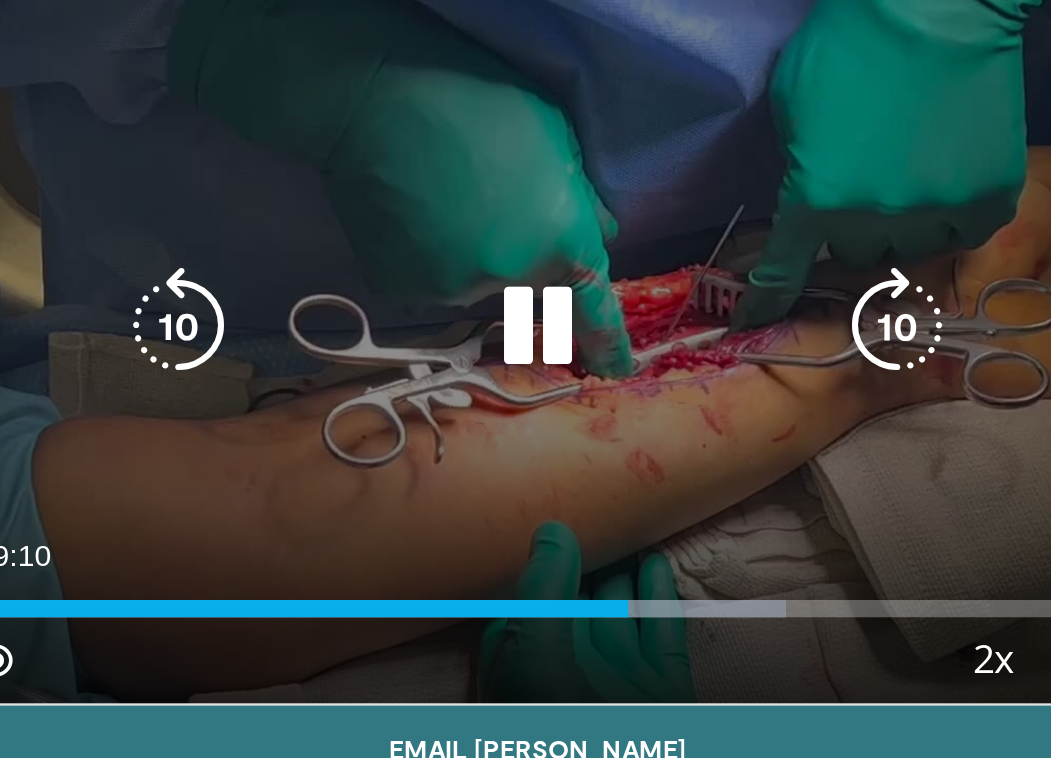 click at bounding box center [358, 330] 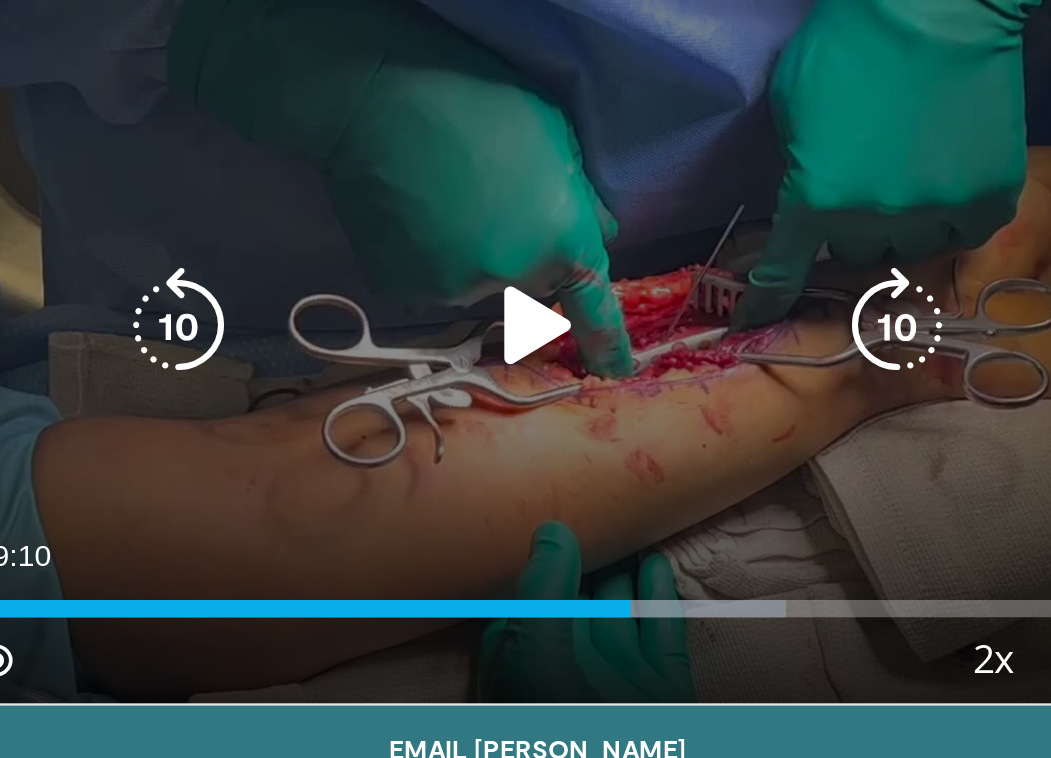 click at bounding box center [358, 330] 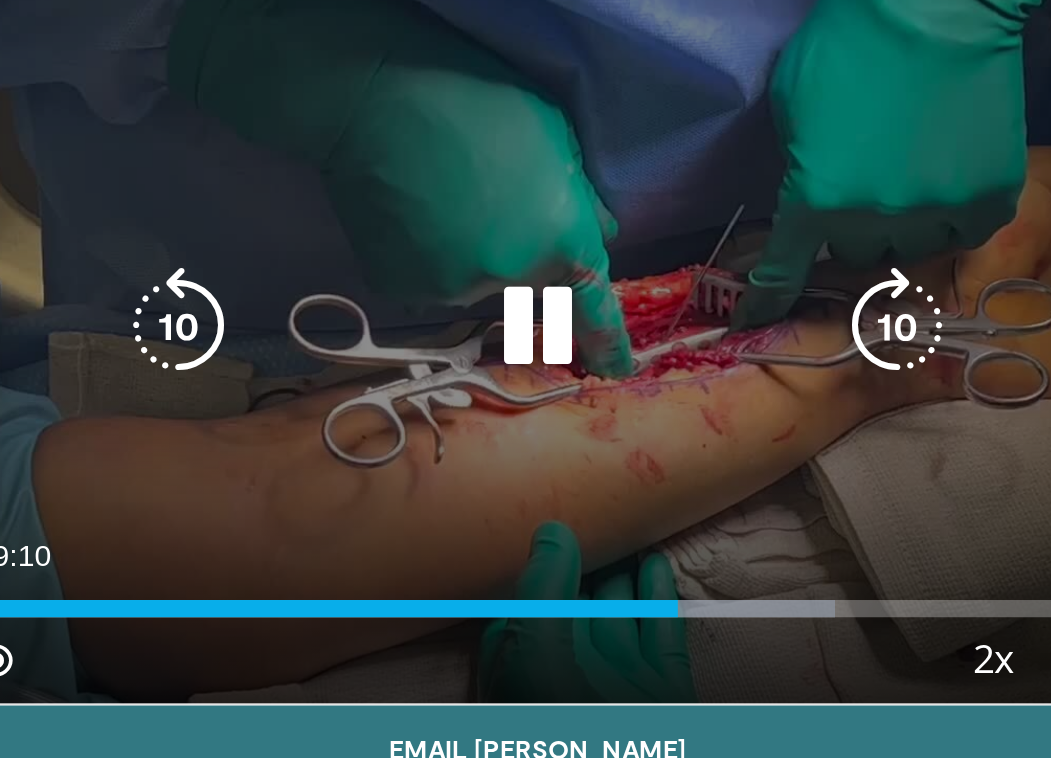 click at bounding box center [358, 330] 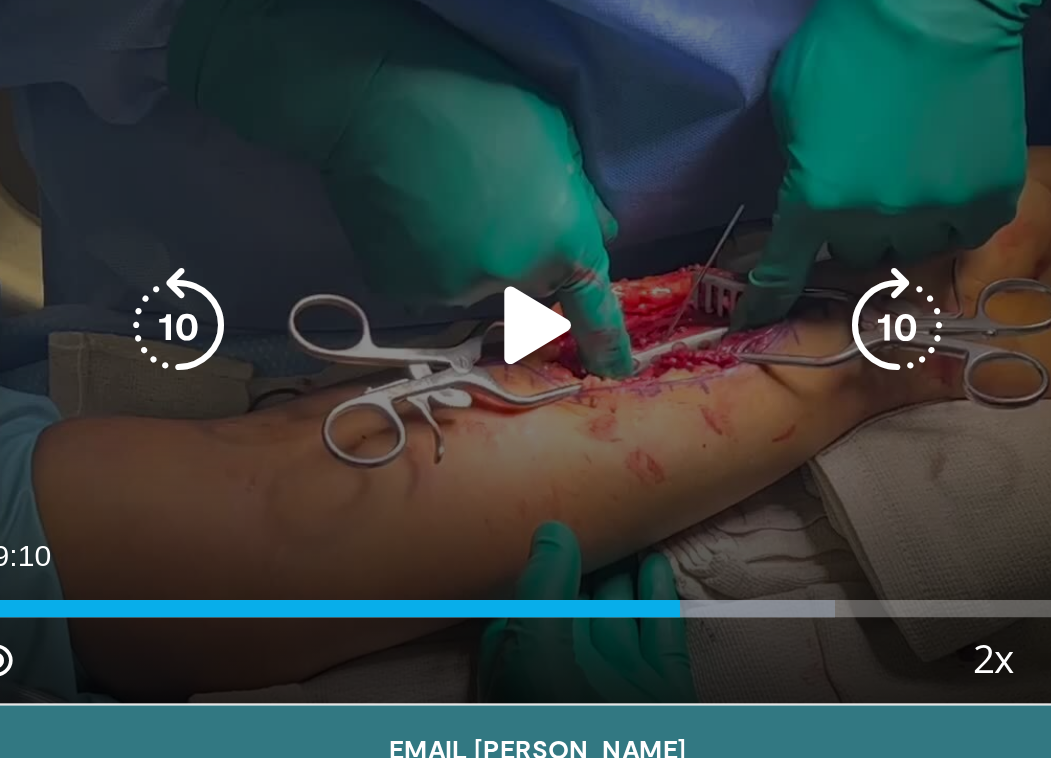 click at bounding box center (358, 330) 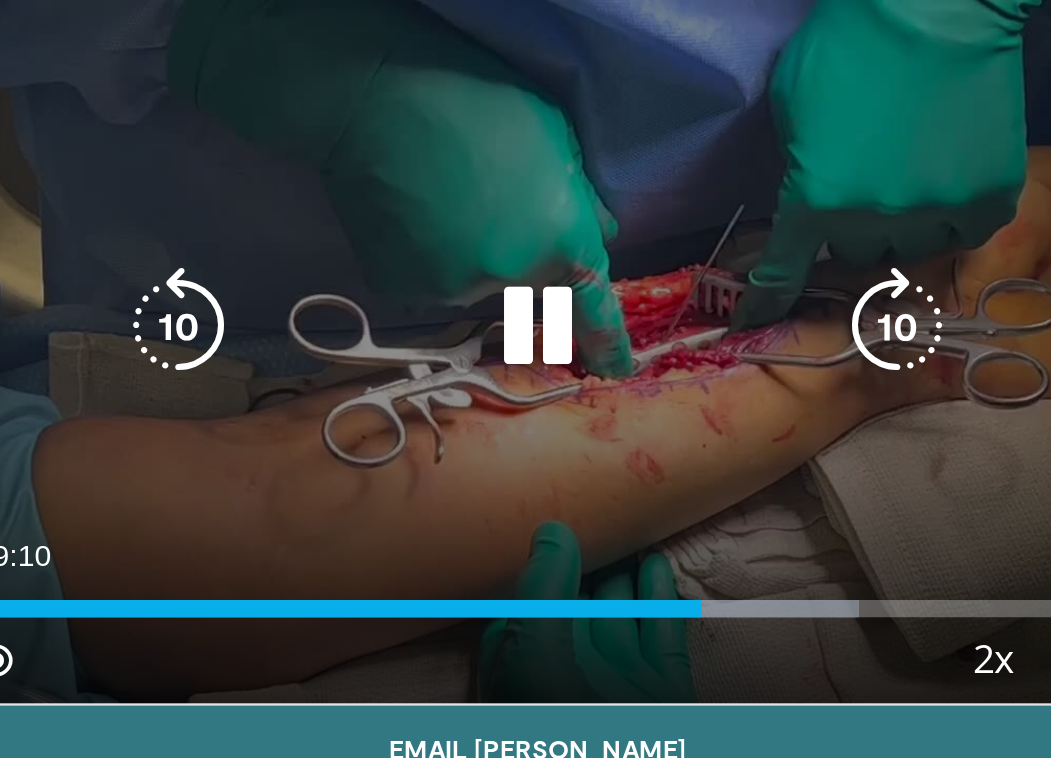 click at bounding box center (358, 330) 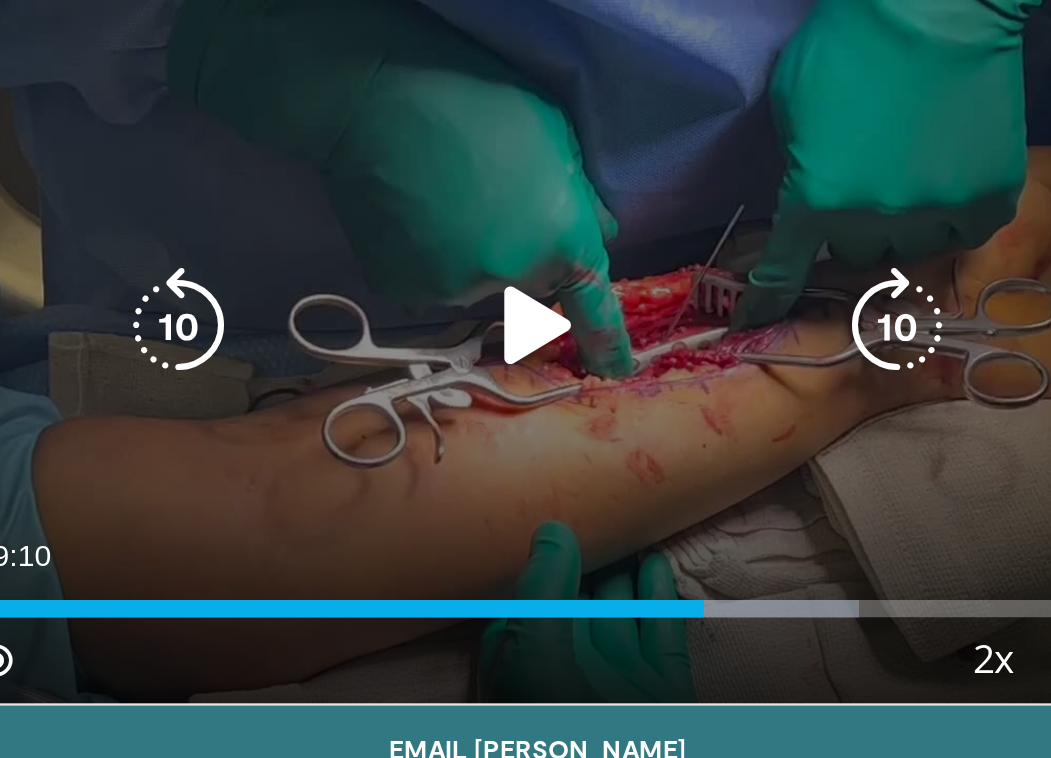 click on "10 seconds
Tap to unmute" at bounding box center [358, 330] 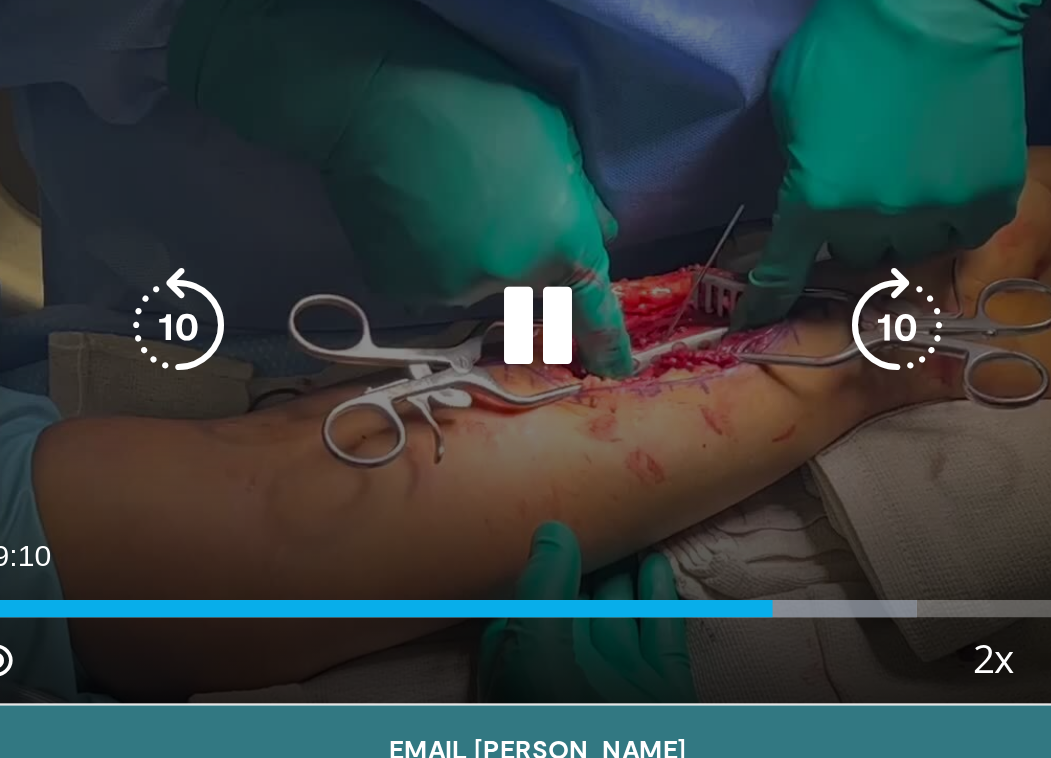 click at bounding box center (358, 330) 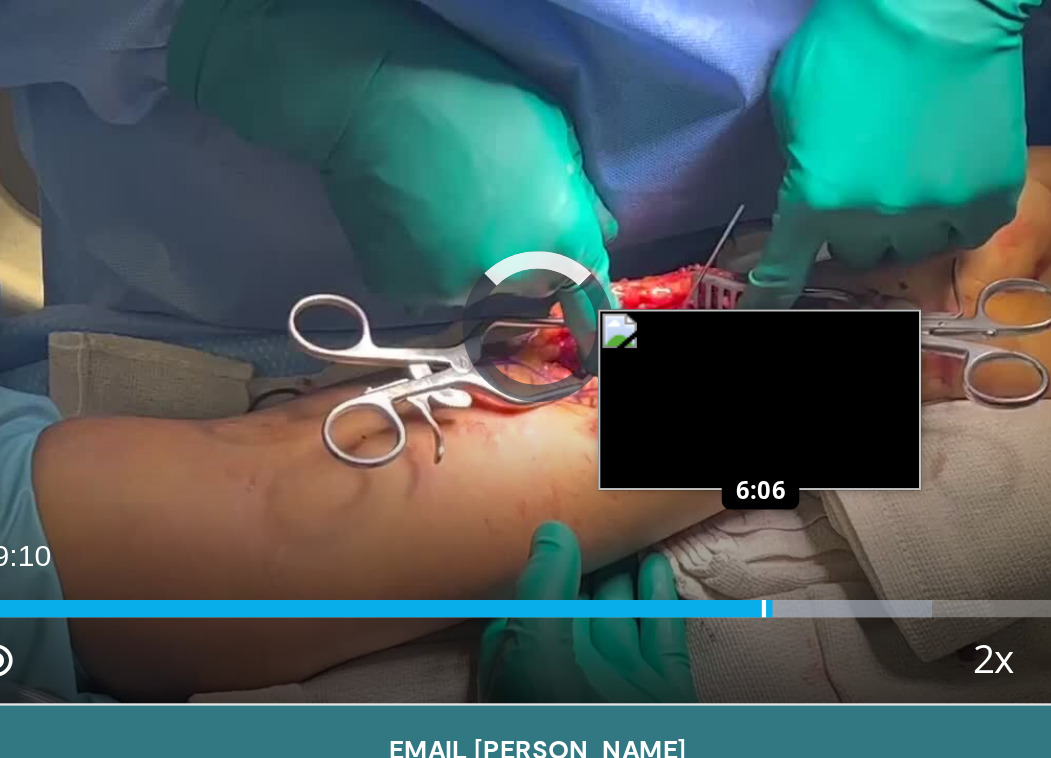 click at bounding box center [463, 461] 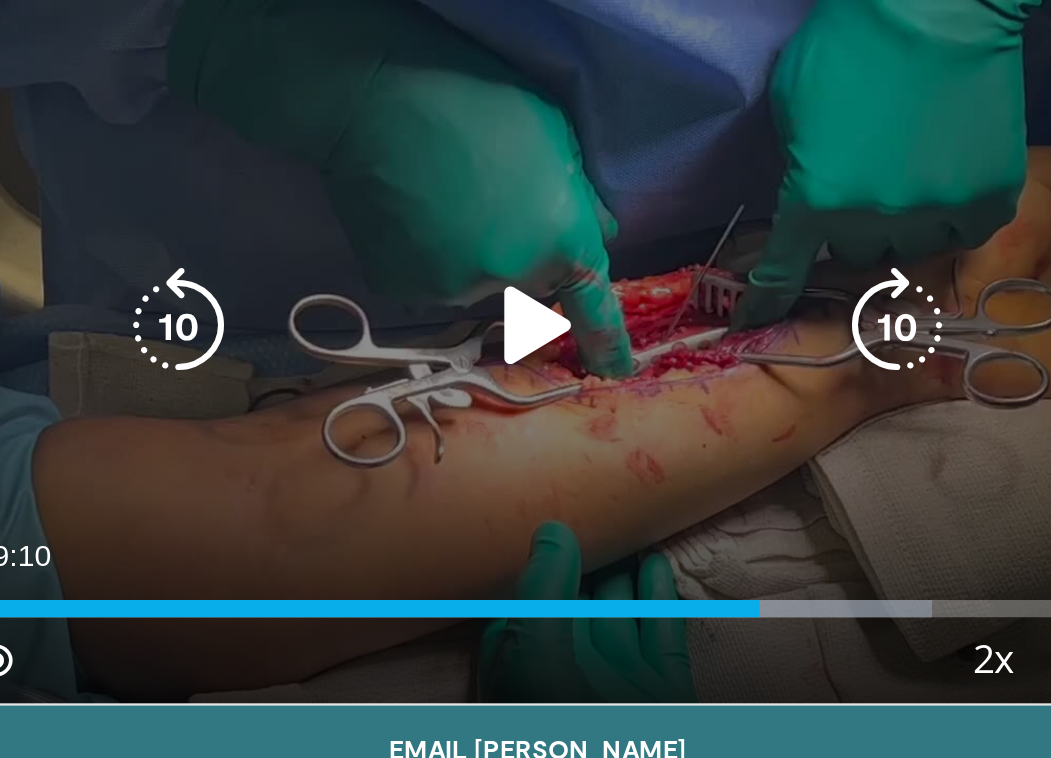 click on "10 seconds
Tap to unmute" at bounding box center (358, 330) 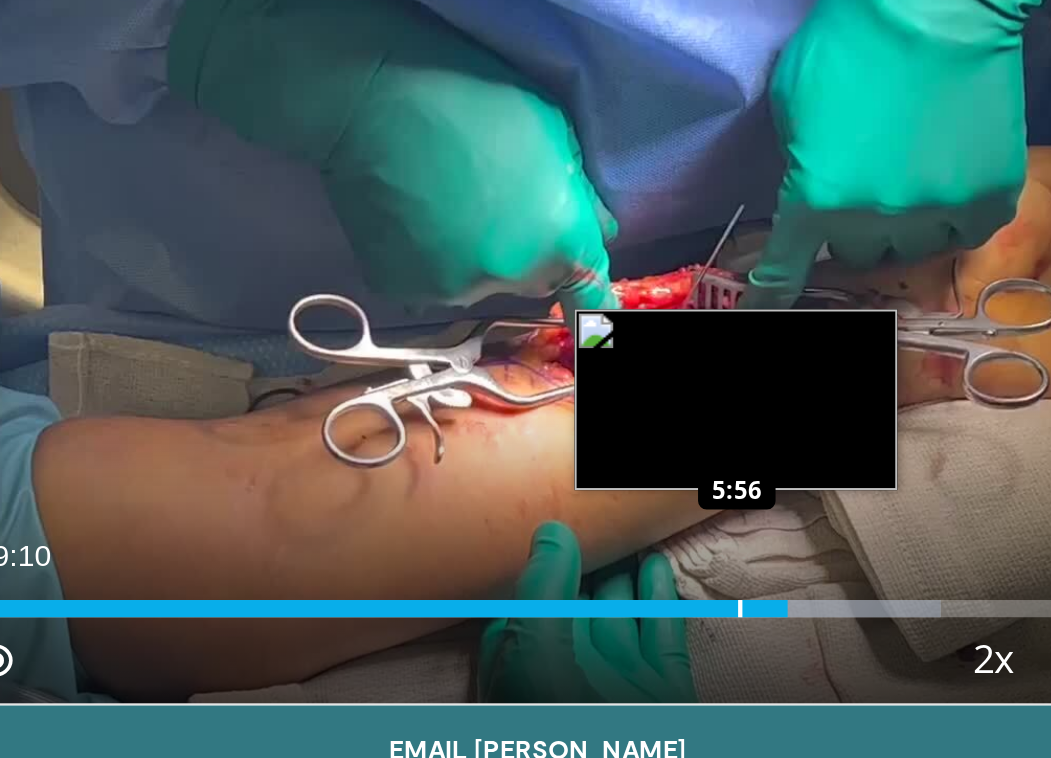 click at bounding box center [452, 461] 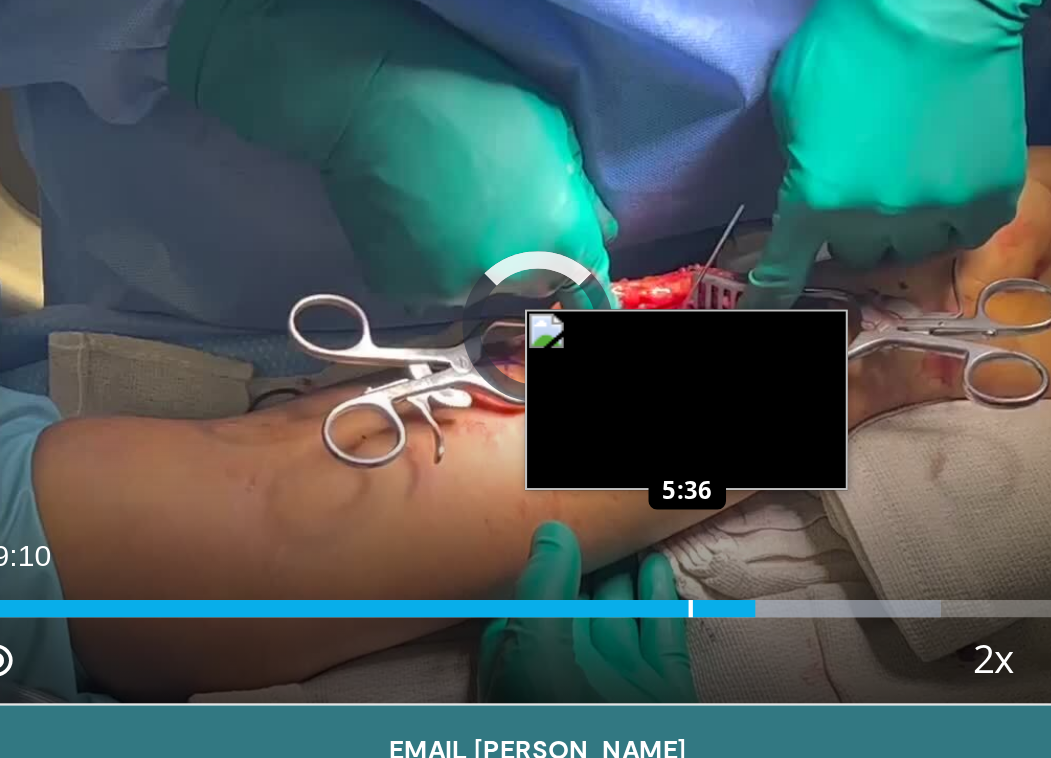 click on "Loaded :  80.05% 6:04 5:36" at bounding box center (358, 461) 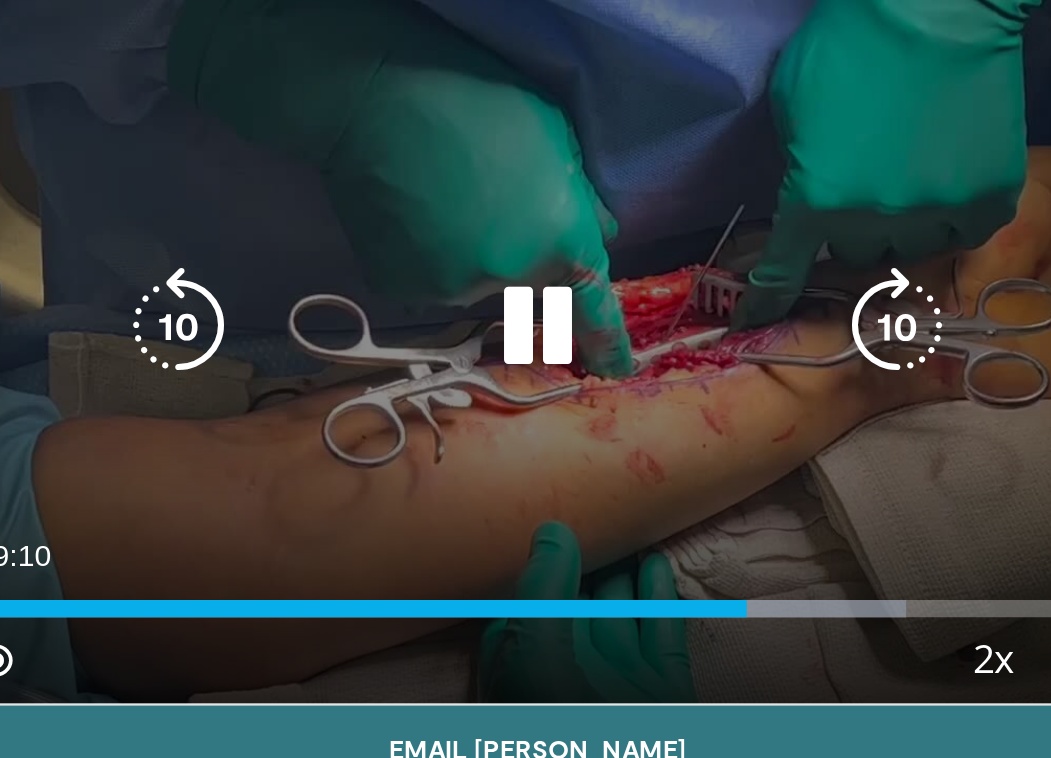 click at bounding box center [358, 330] 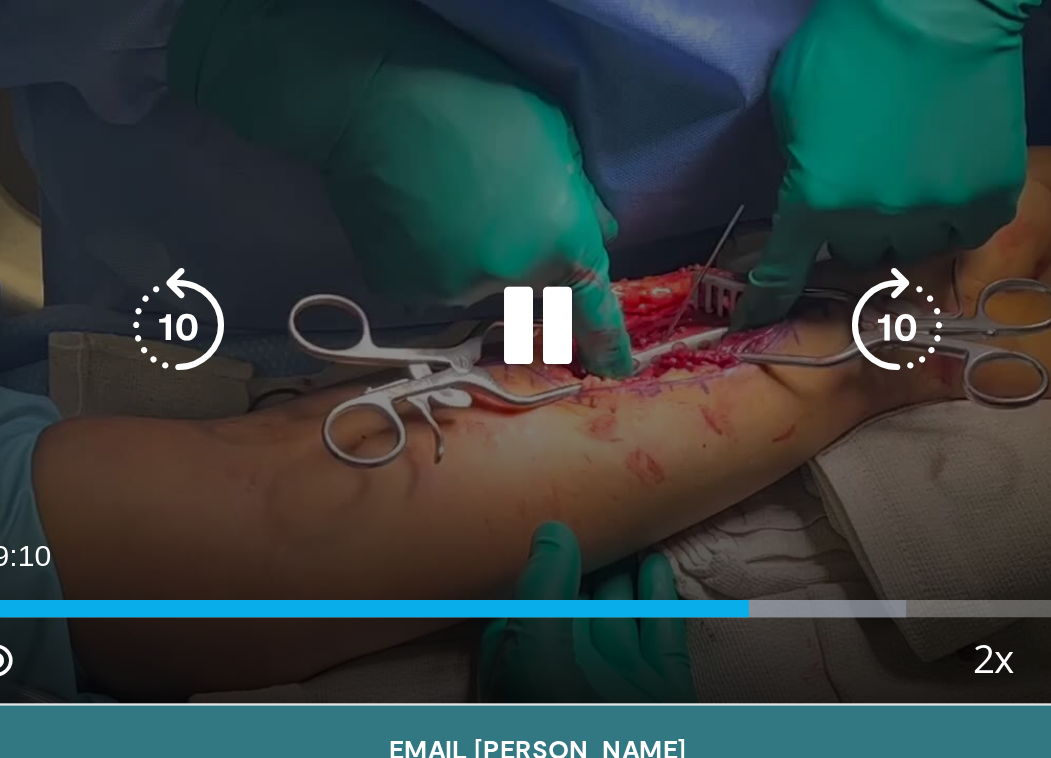 click at bounding box center [358, 330] 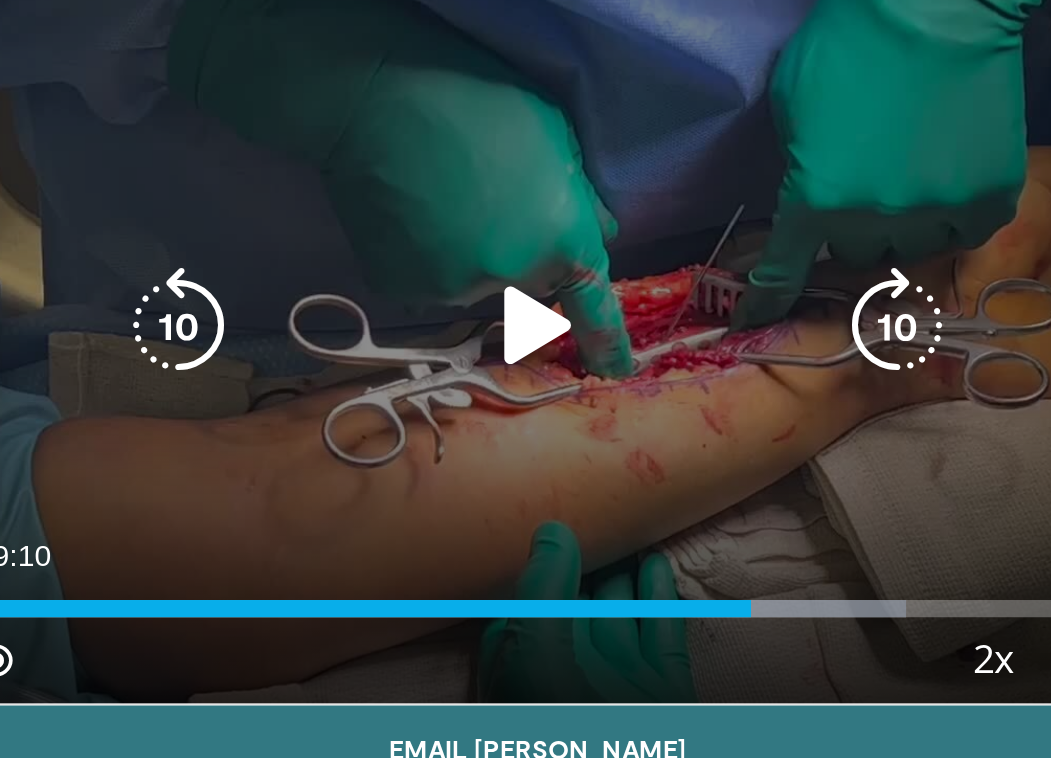 click on "10 seconds
Tap to unmute" at bounding box center (358, 330) 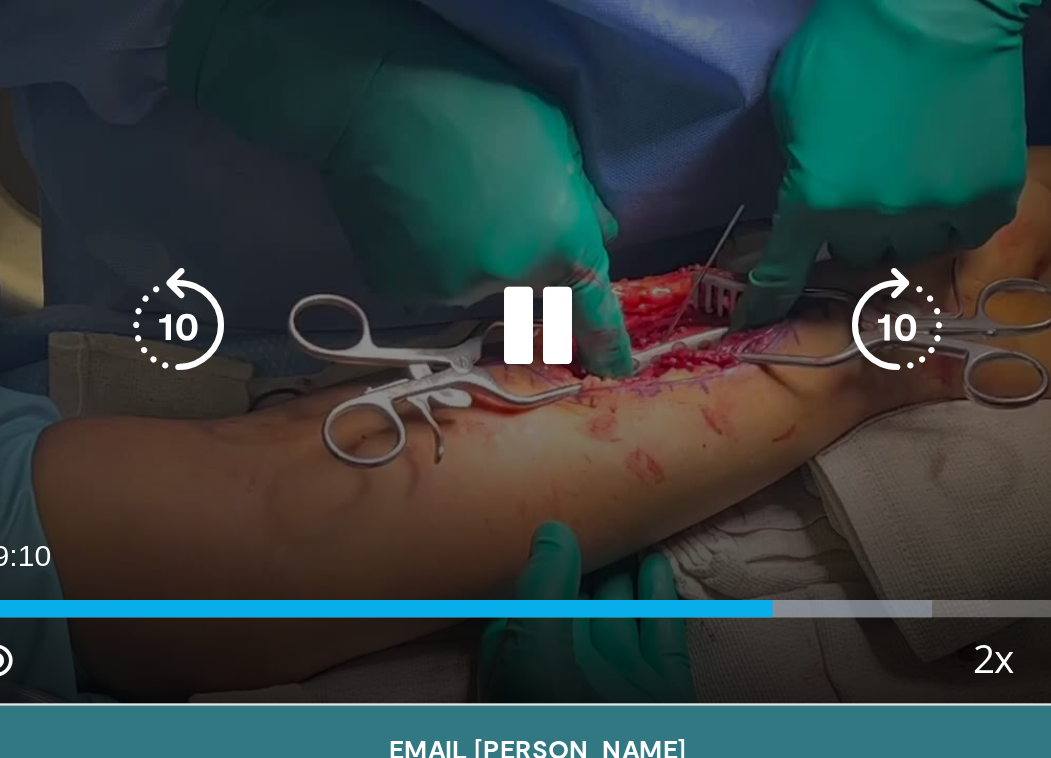 click on "10 seconds
Tap to unmute" at bounding box center [358, 330] 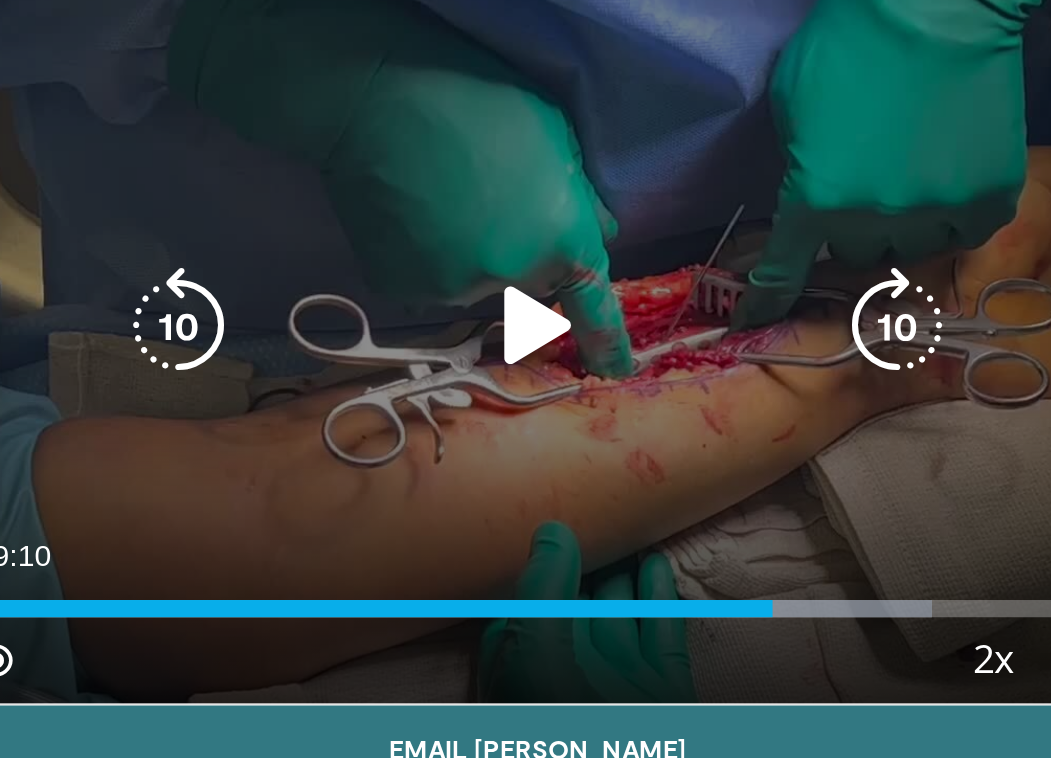 click on "10 seconds
Tap to unmute" at bounding box center [358, 330] 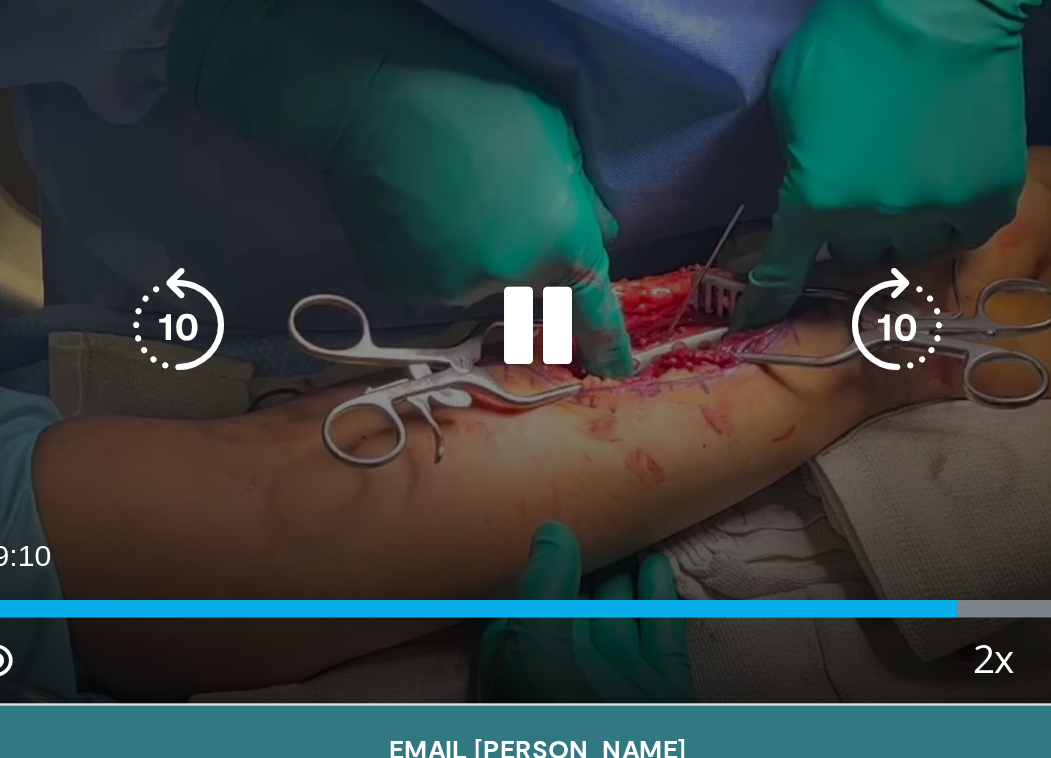 click on "10 seconds
Tap to unmute" at bounding box center (358, 330) 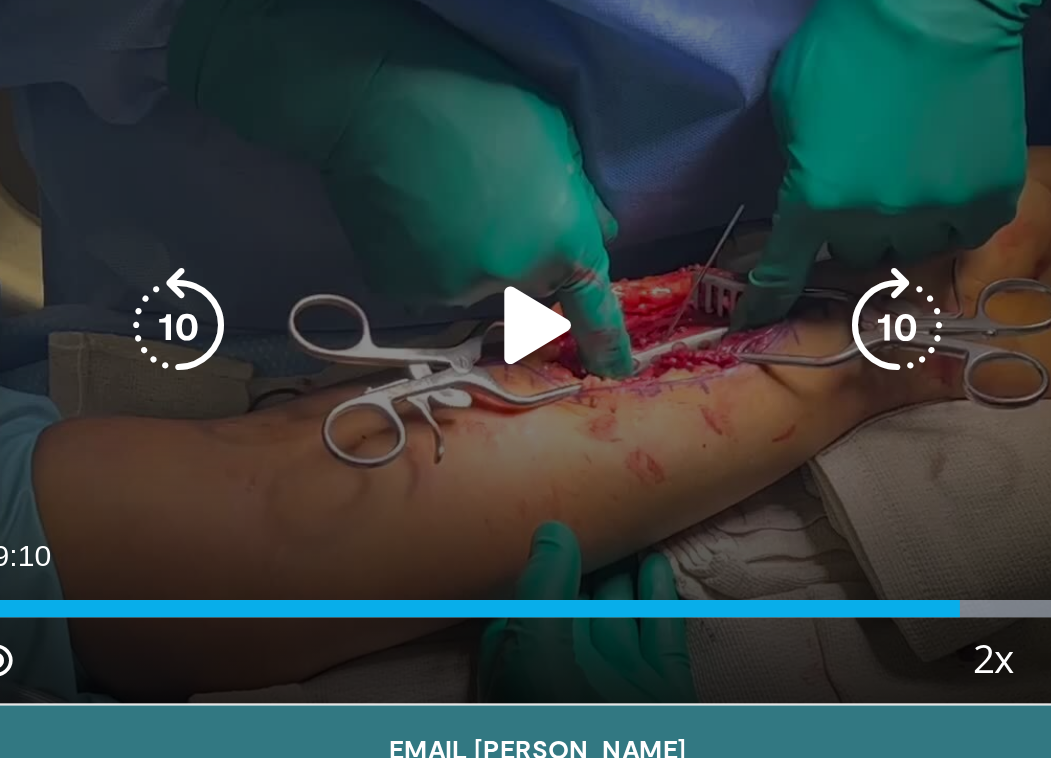 click at bounding box center (358, 330) 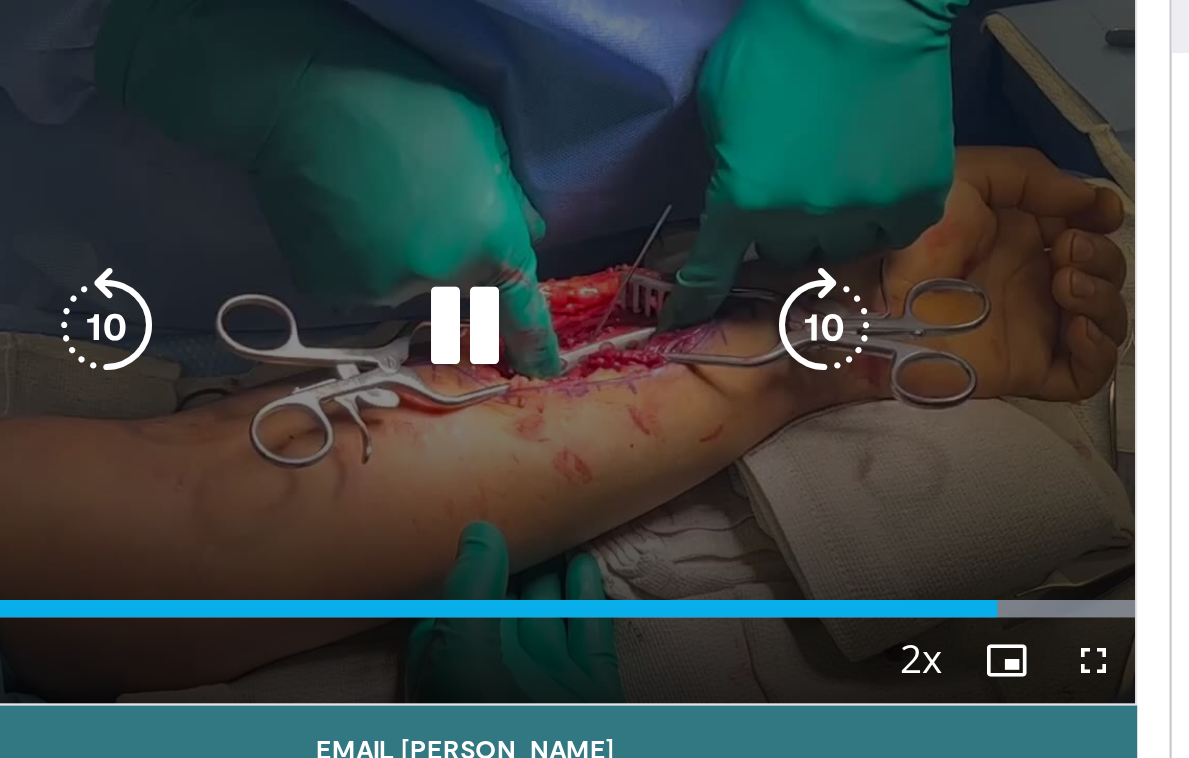 click at bounding box center [427, 330] 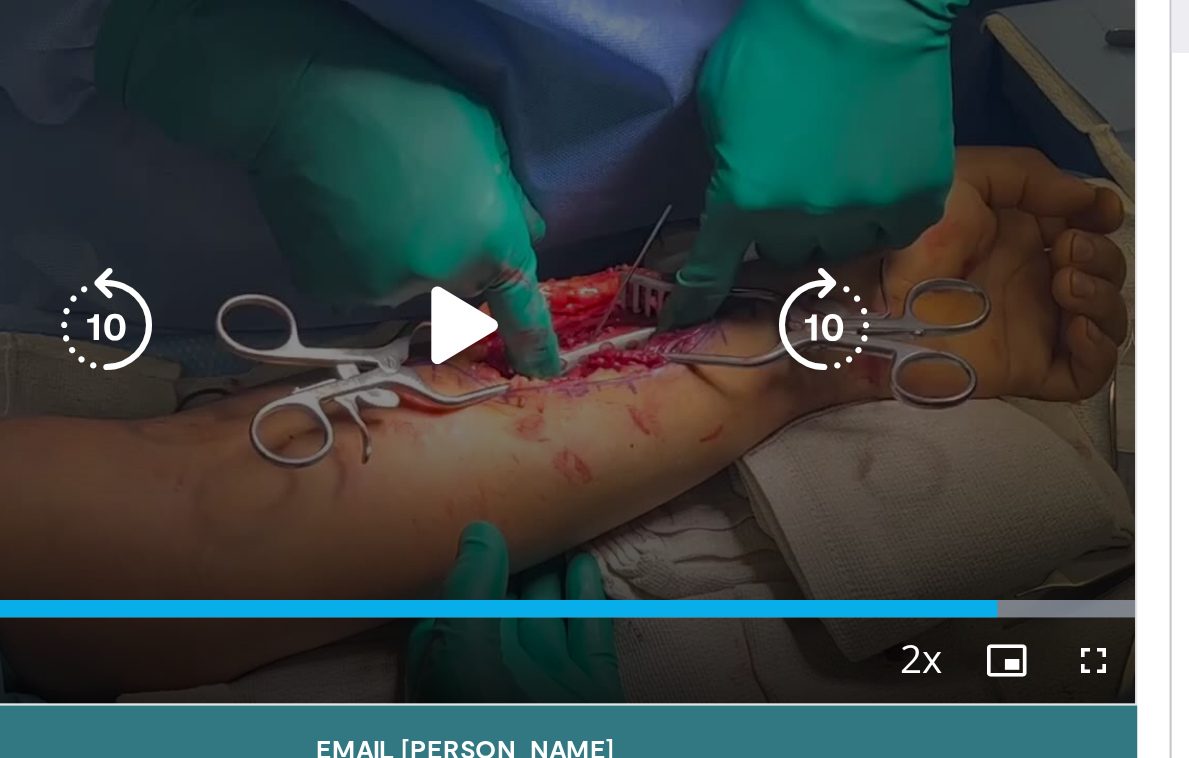 click at bounding box center (427, 330) 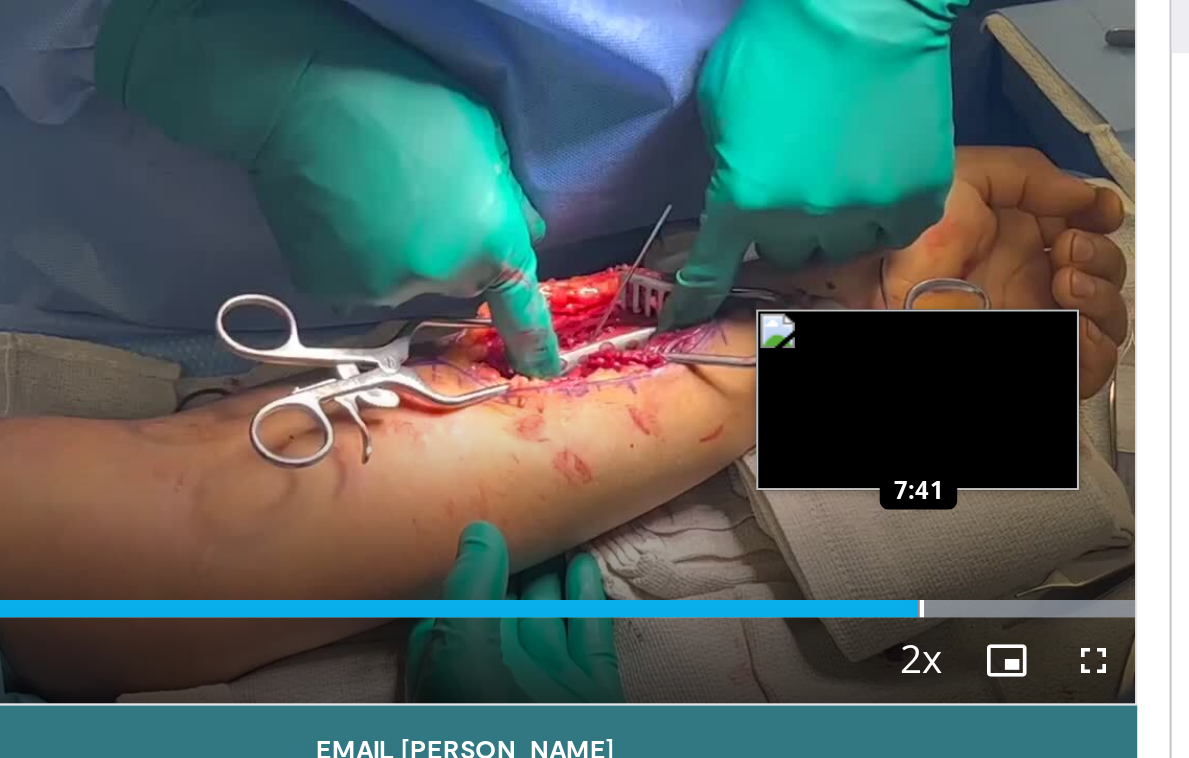 click on "Loaded :  100.00% 7:41 7:41" at bounding box center (427, 455) 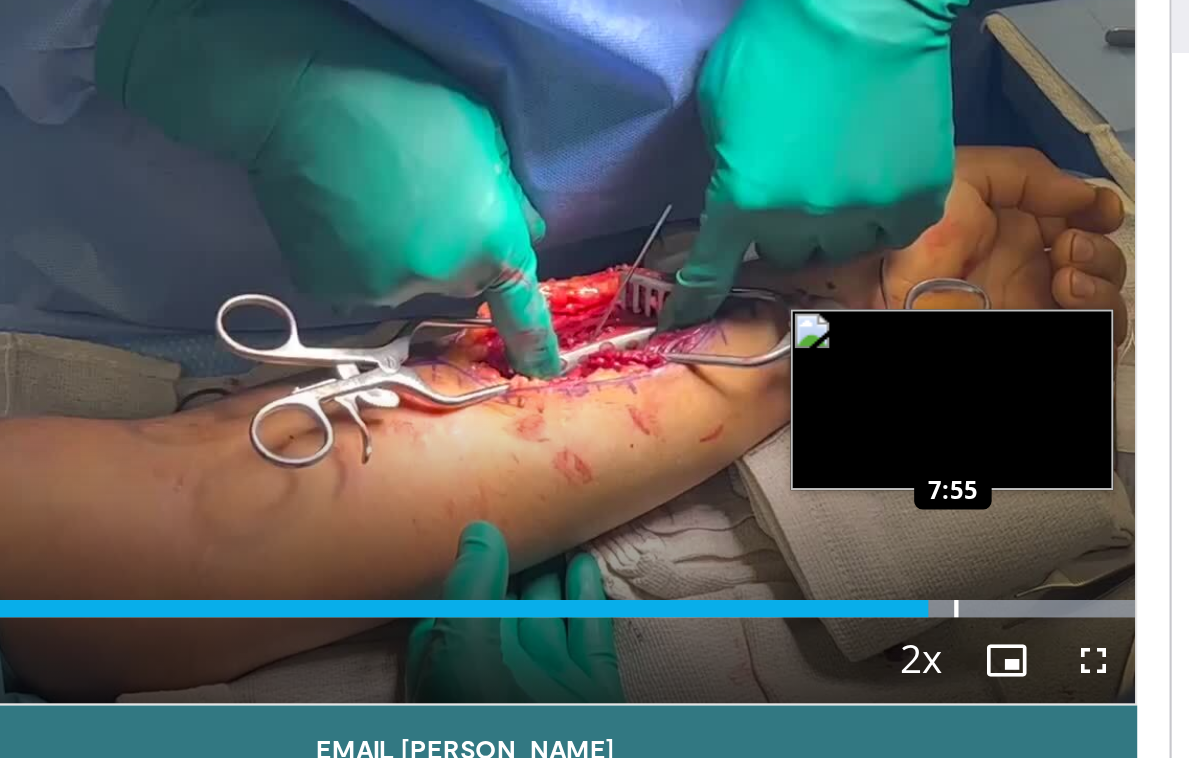 click at bounding box center (655, 461) 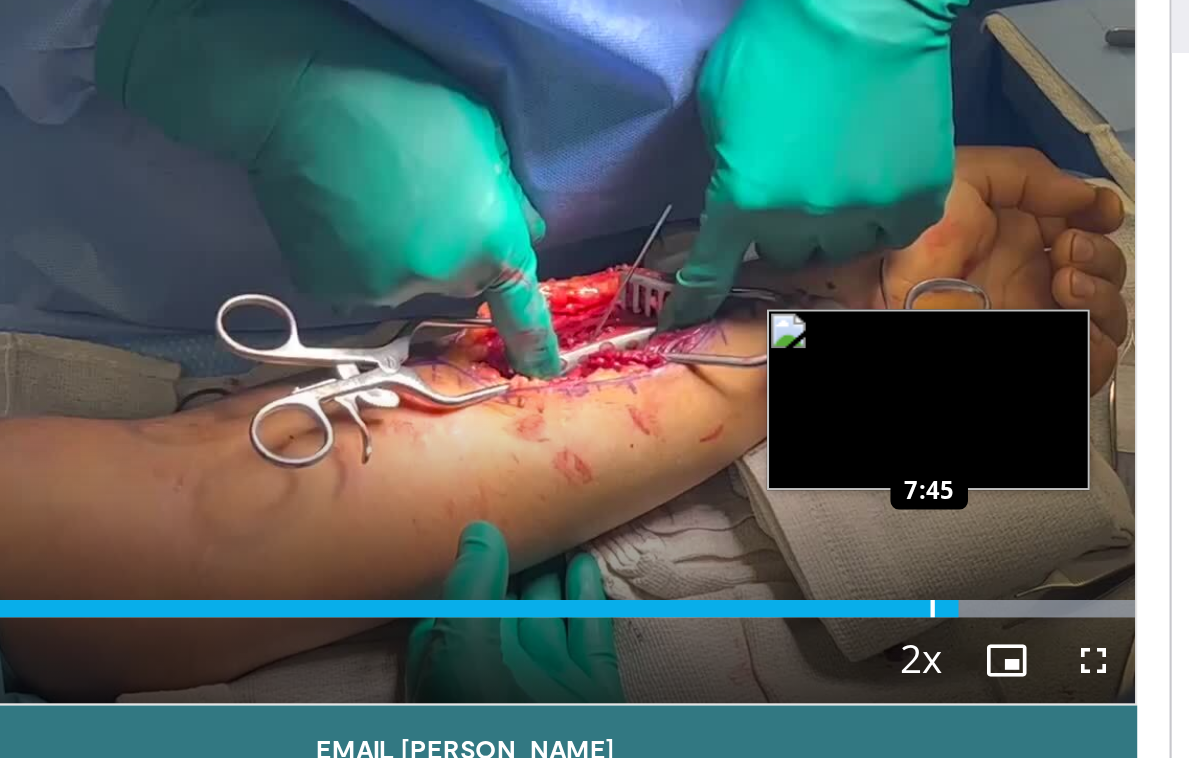 click at bounding box center [644, 461] 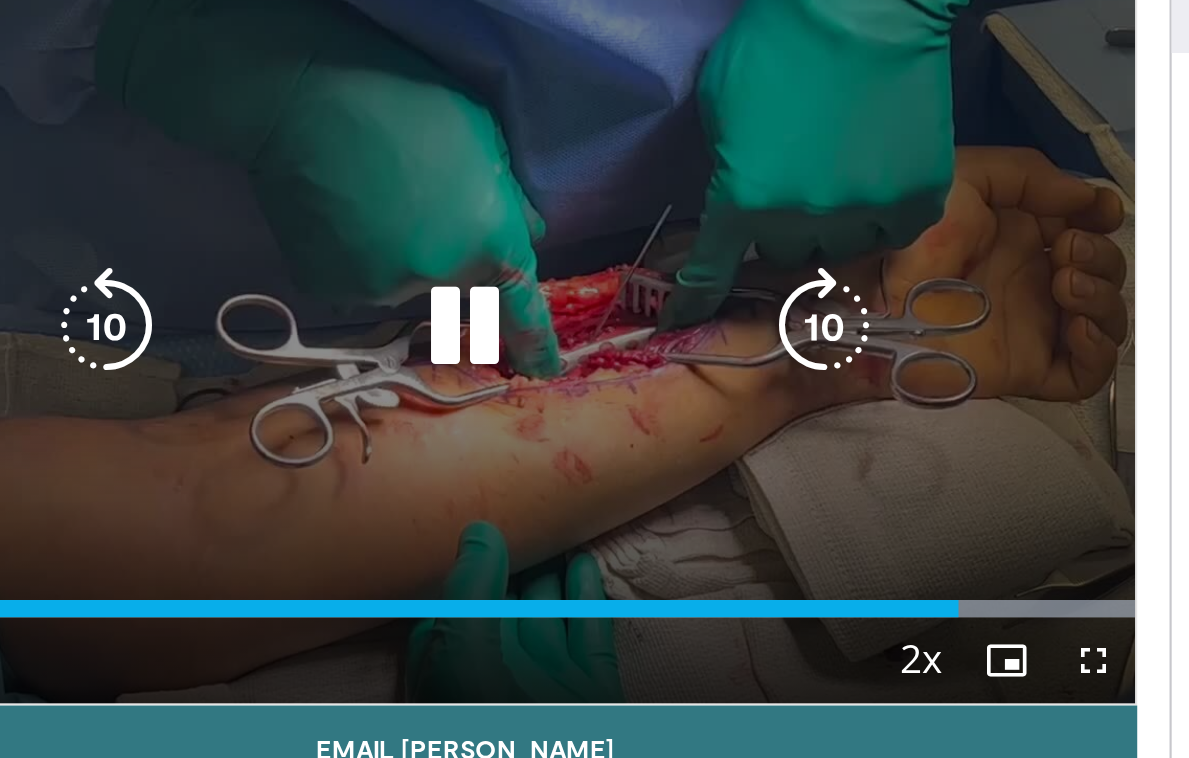 click at bounding box center (427, 330) 